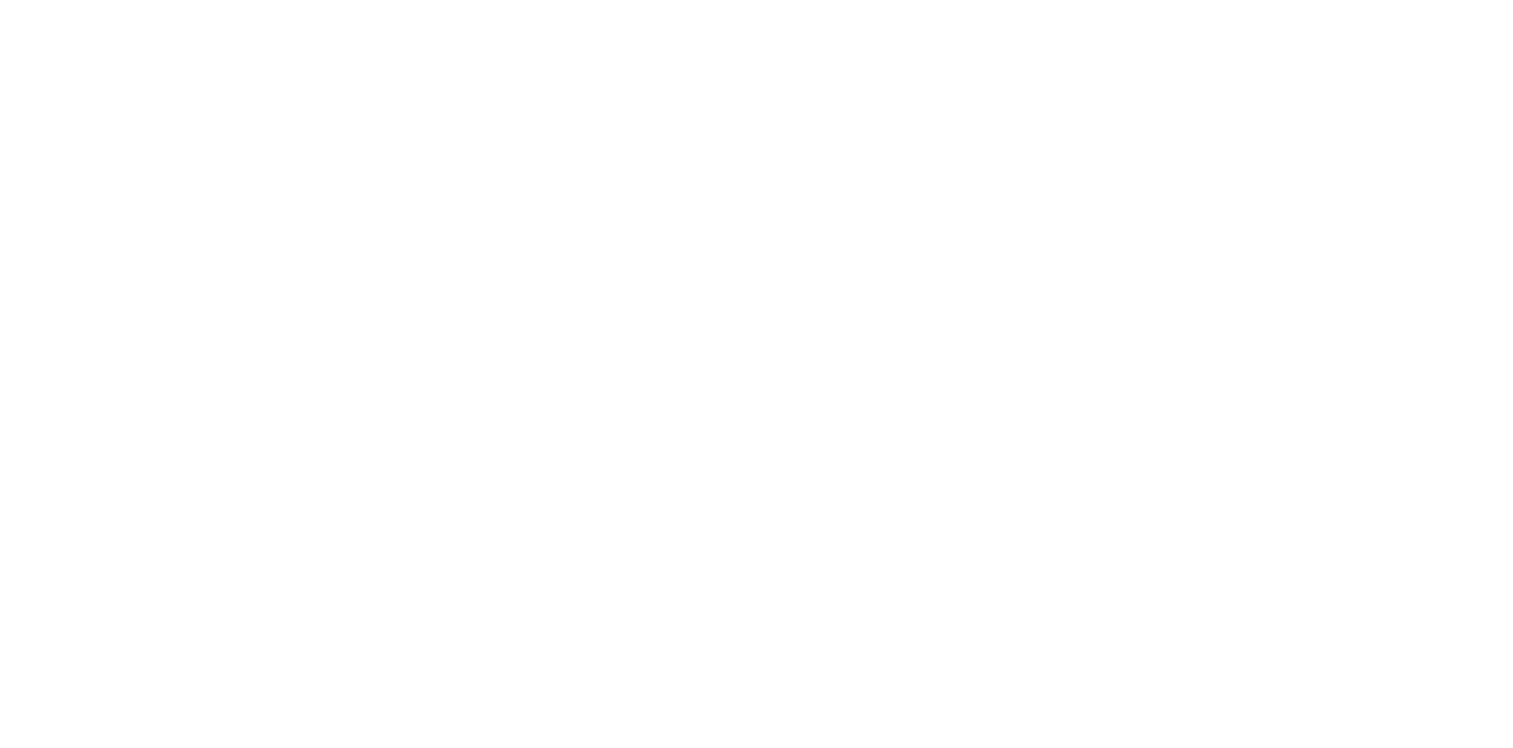scroll, scrollTop: 0, scrollLeft: 0, axis: both 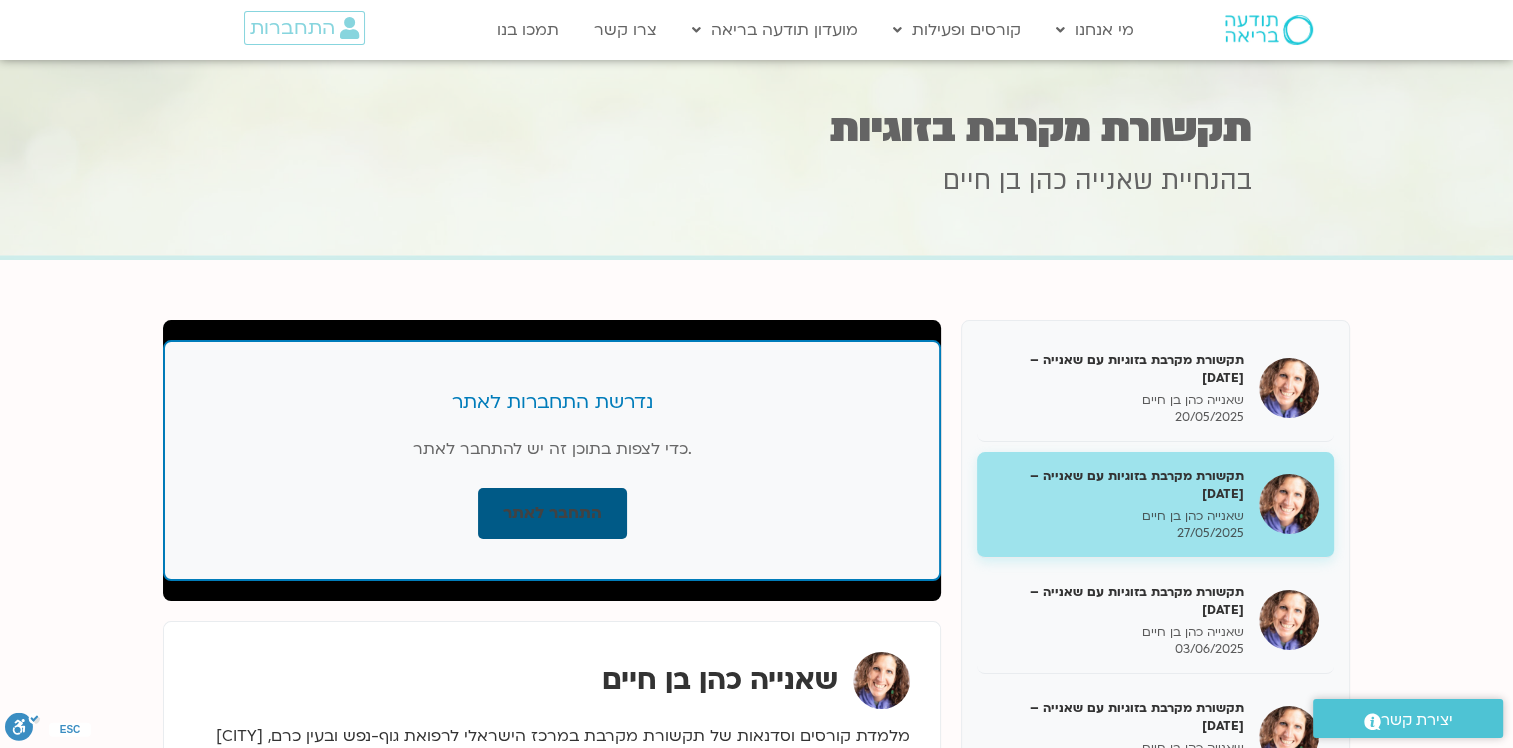 click on "התחבר לאתר" at bounding box center [552, 513] 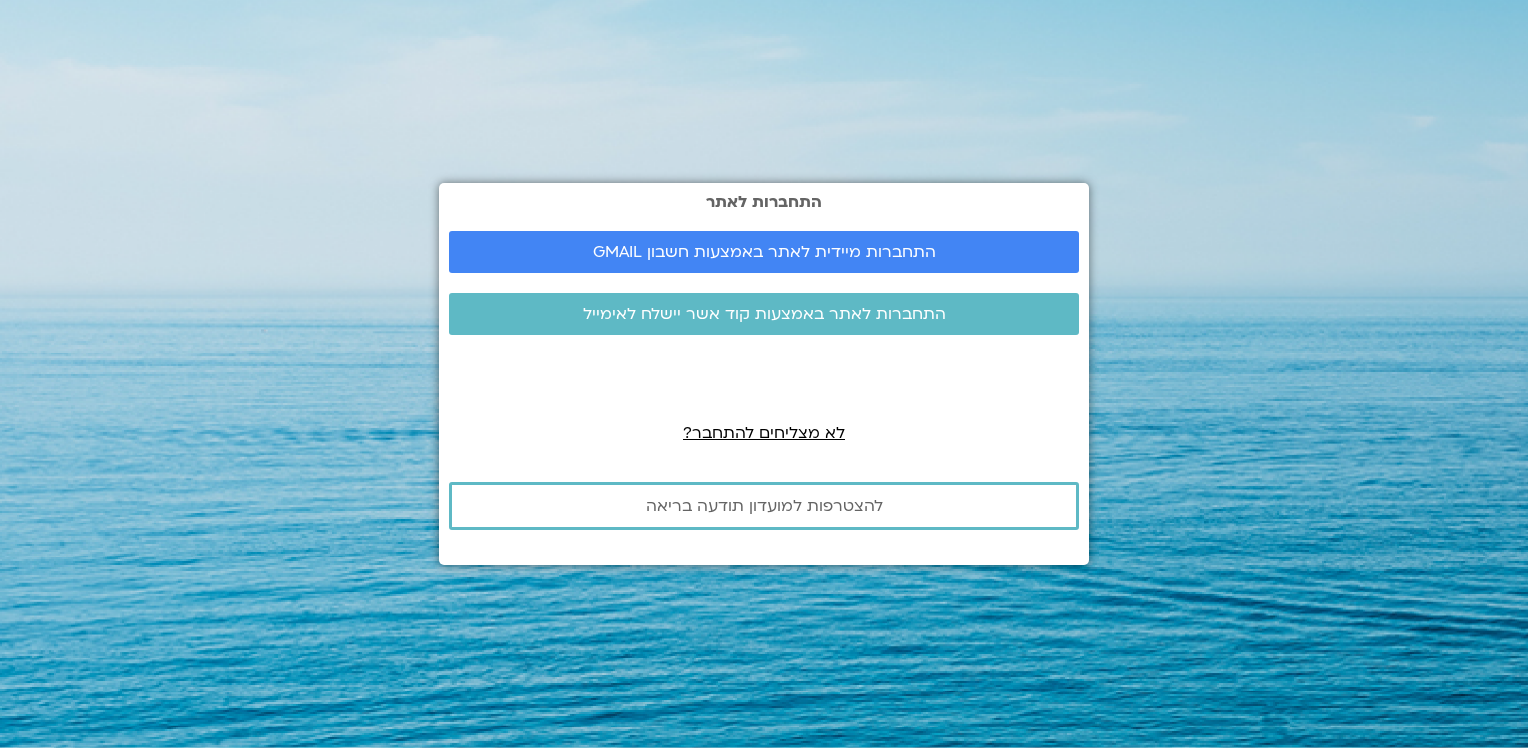 scroll, scrollTop: 0, scrollLeft: 0, axis: both 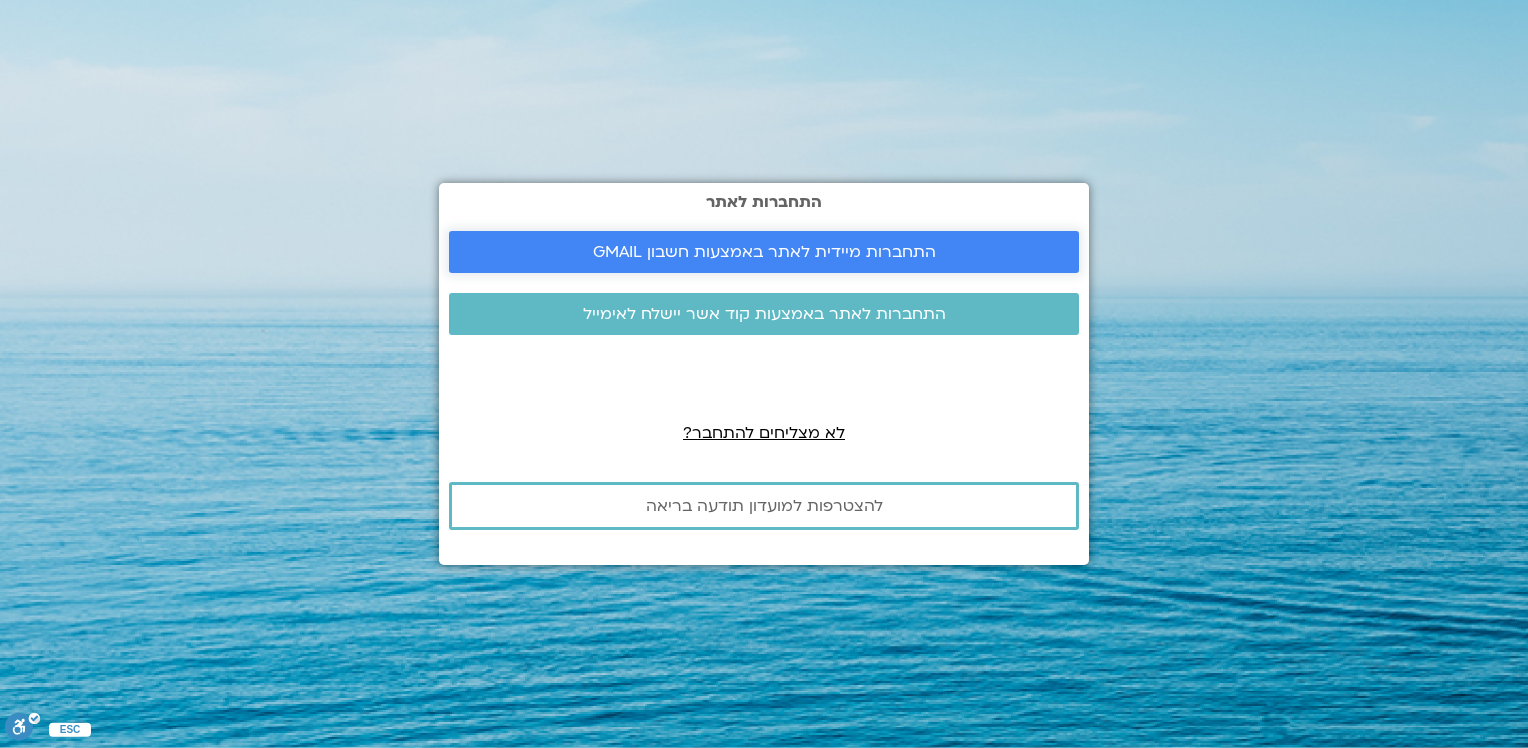 click on "התחברות מיידית לאתר באמצעות חשבון GMAIL" at bounding box center (764, 252) 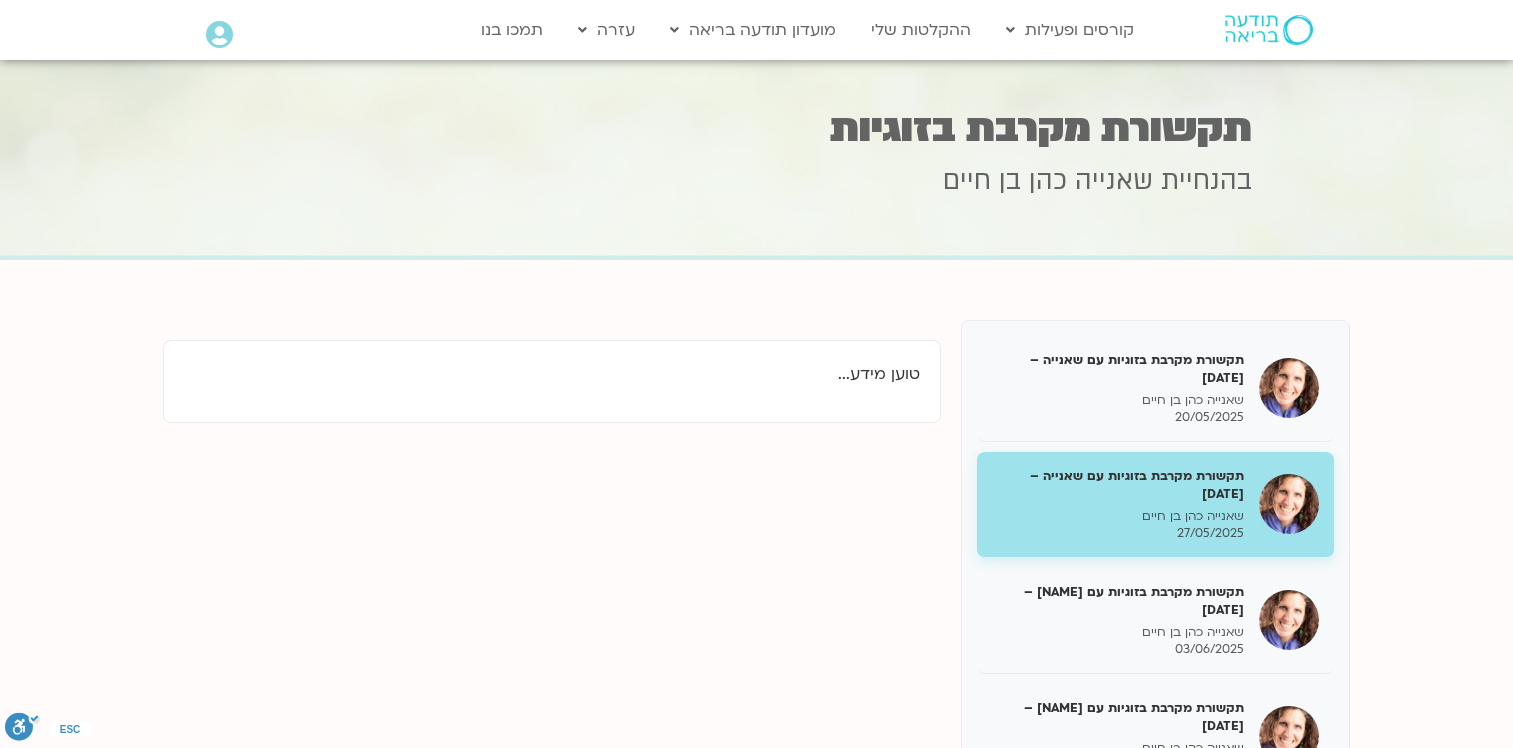 scroll, scrollTop: 0, scrollLeft: 0, axis: both 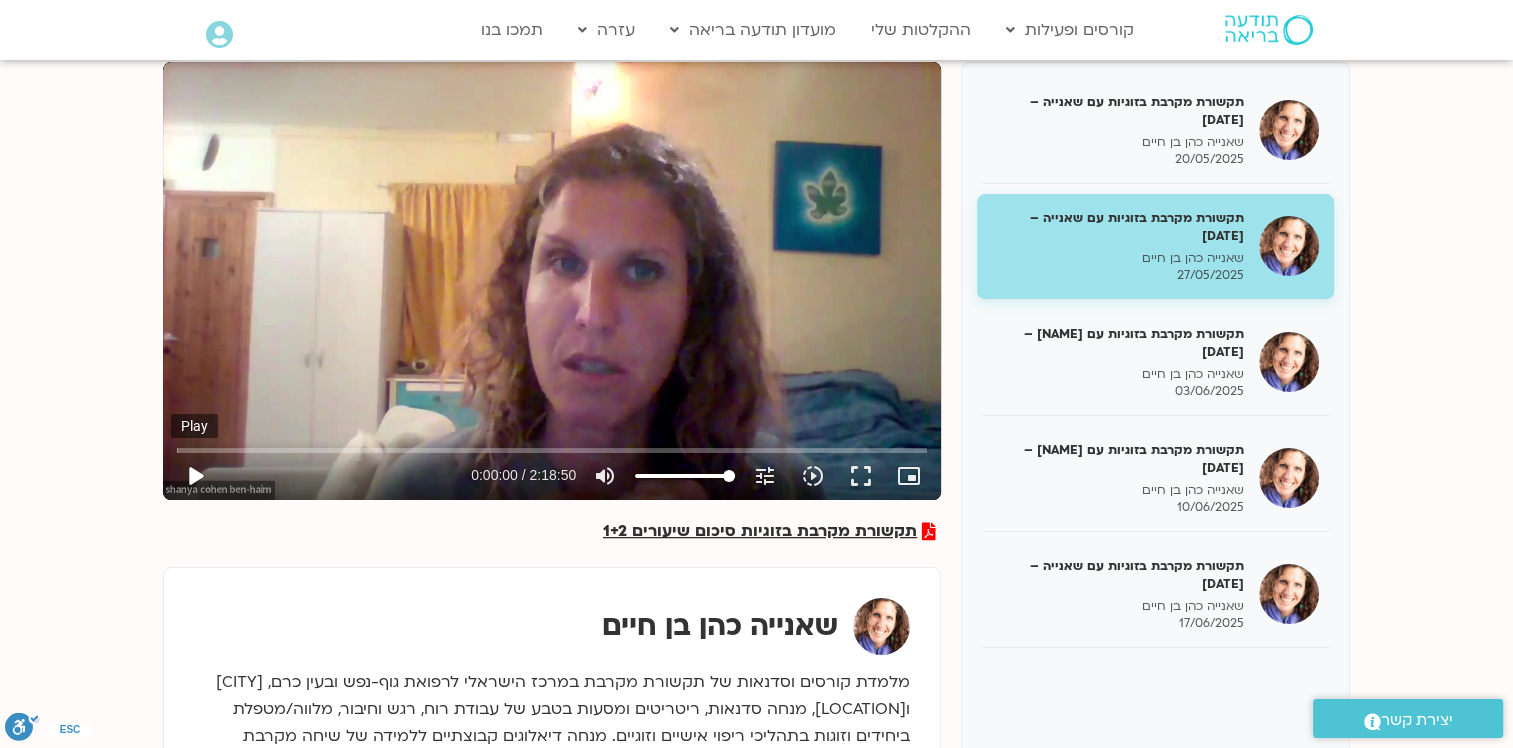 click on "play_arrow" at bounding box center (195, 476) 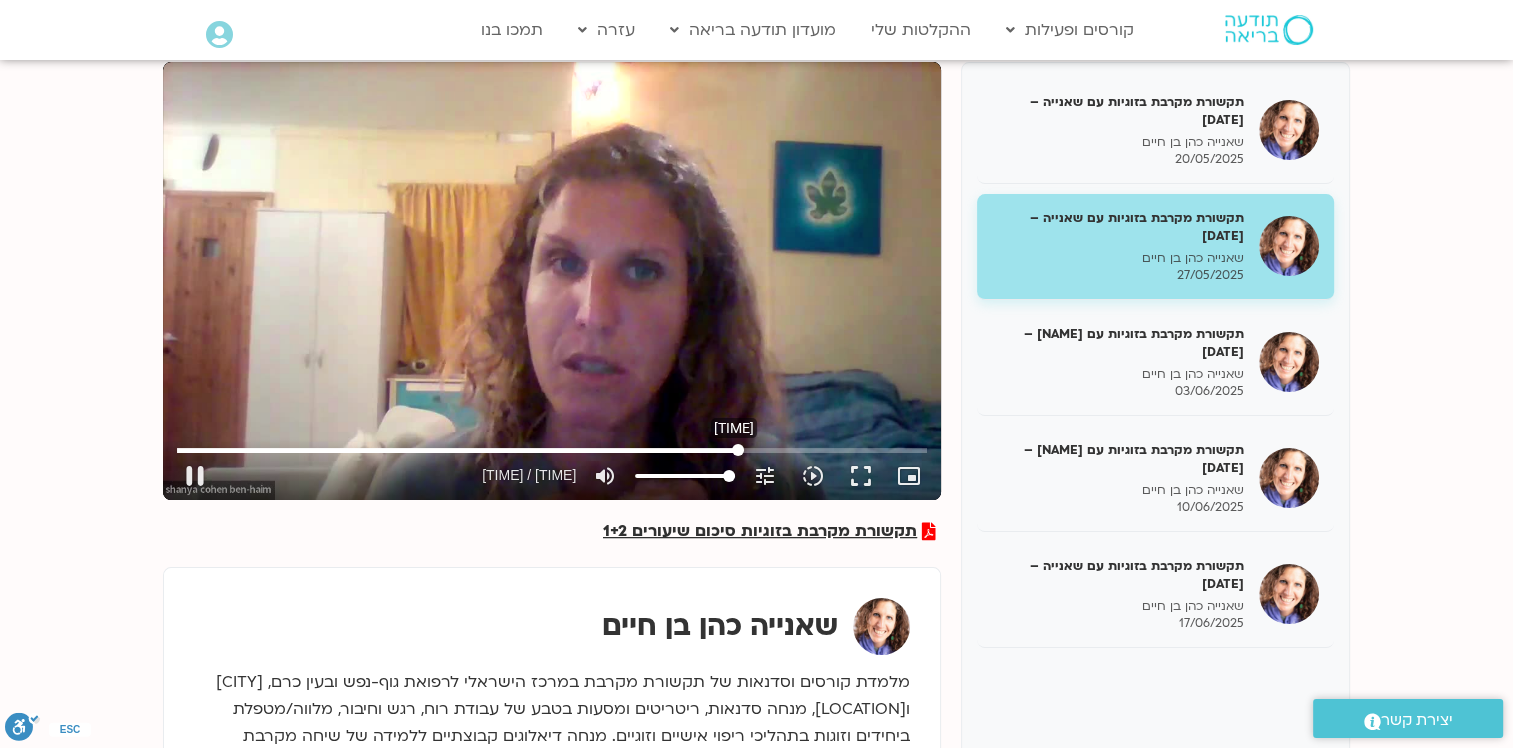 click at bounding box center [552, 450] 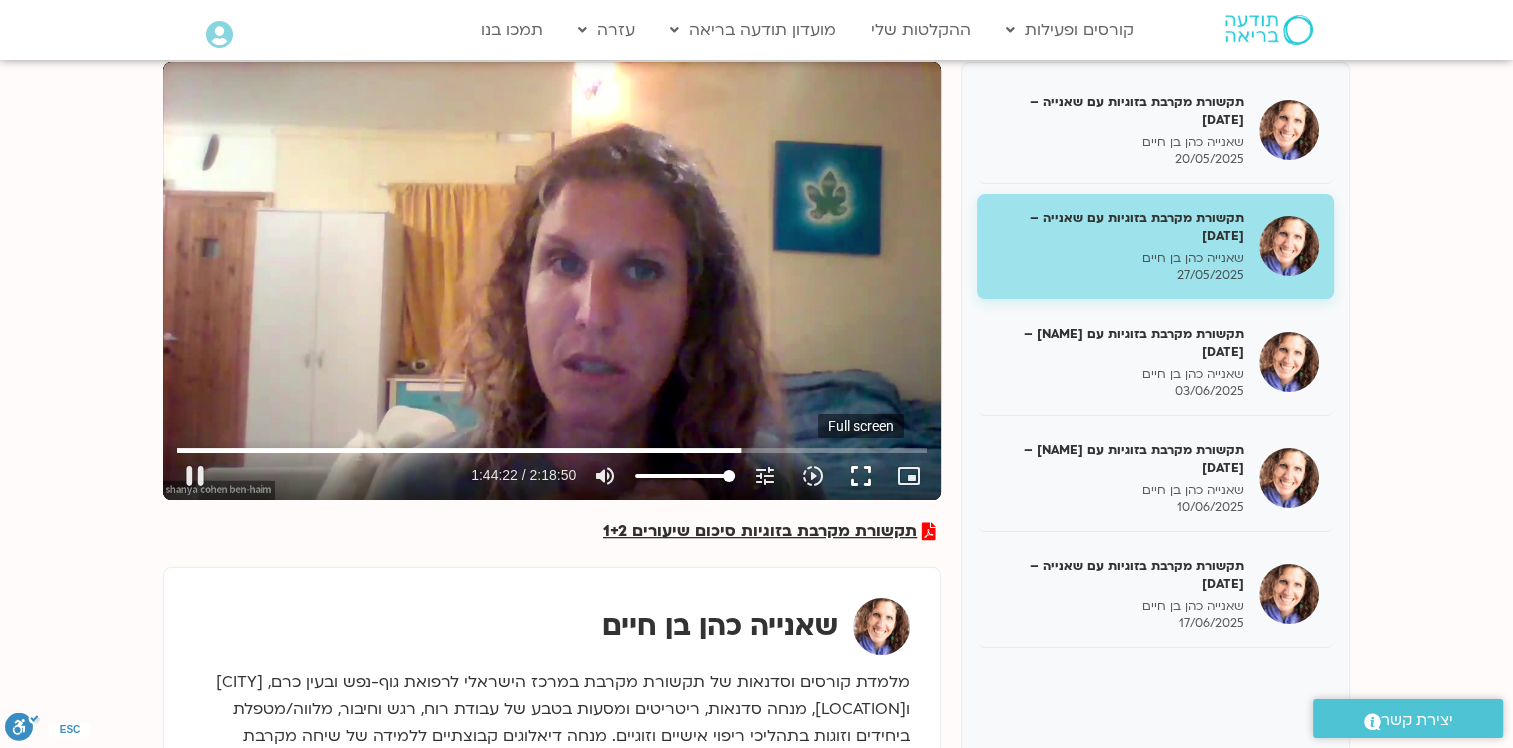 click on "fullscreen" at bounding box center (861, 476) 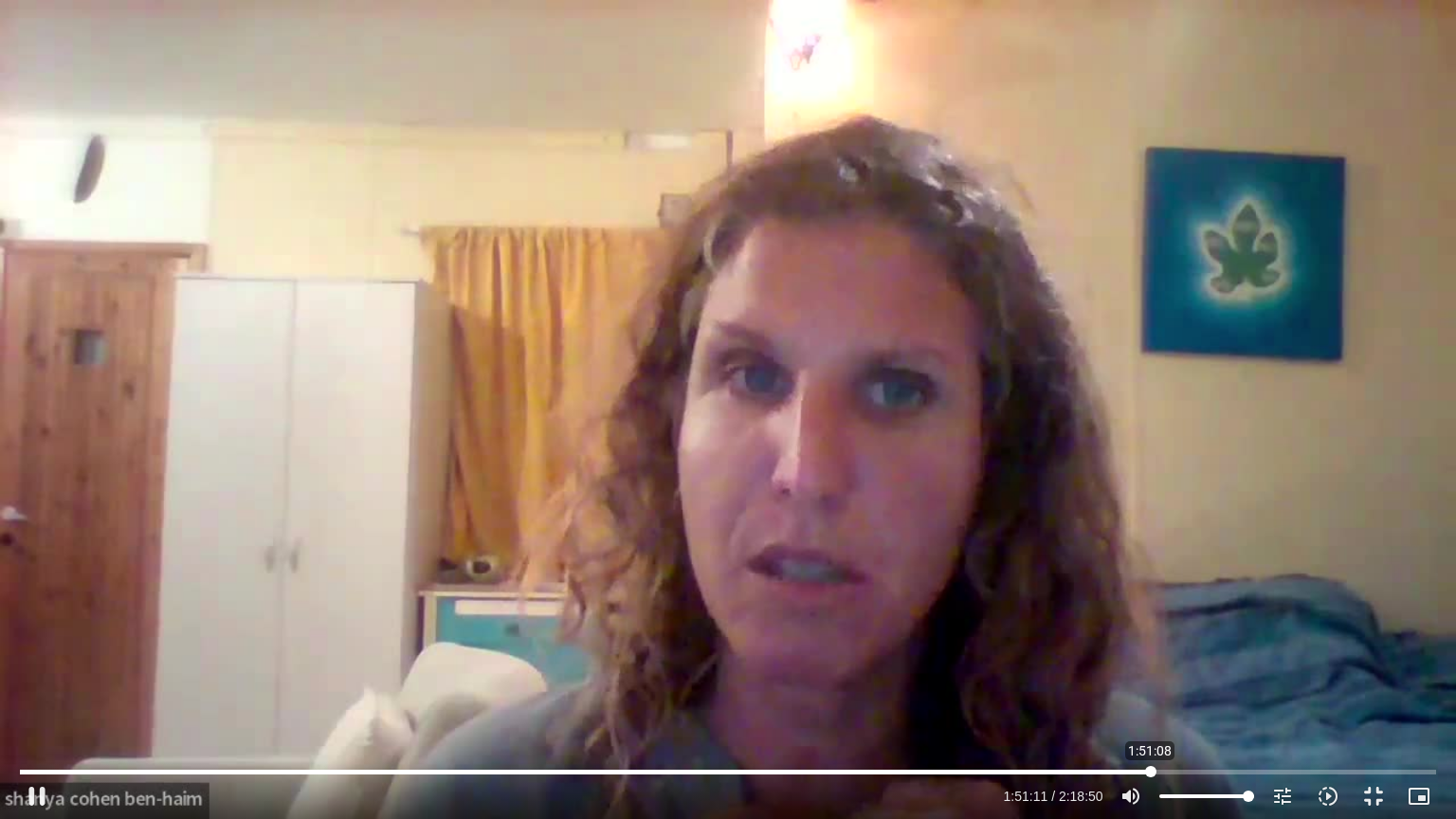 click at bounding box center [727, 772] 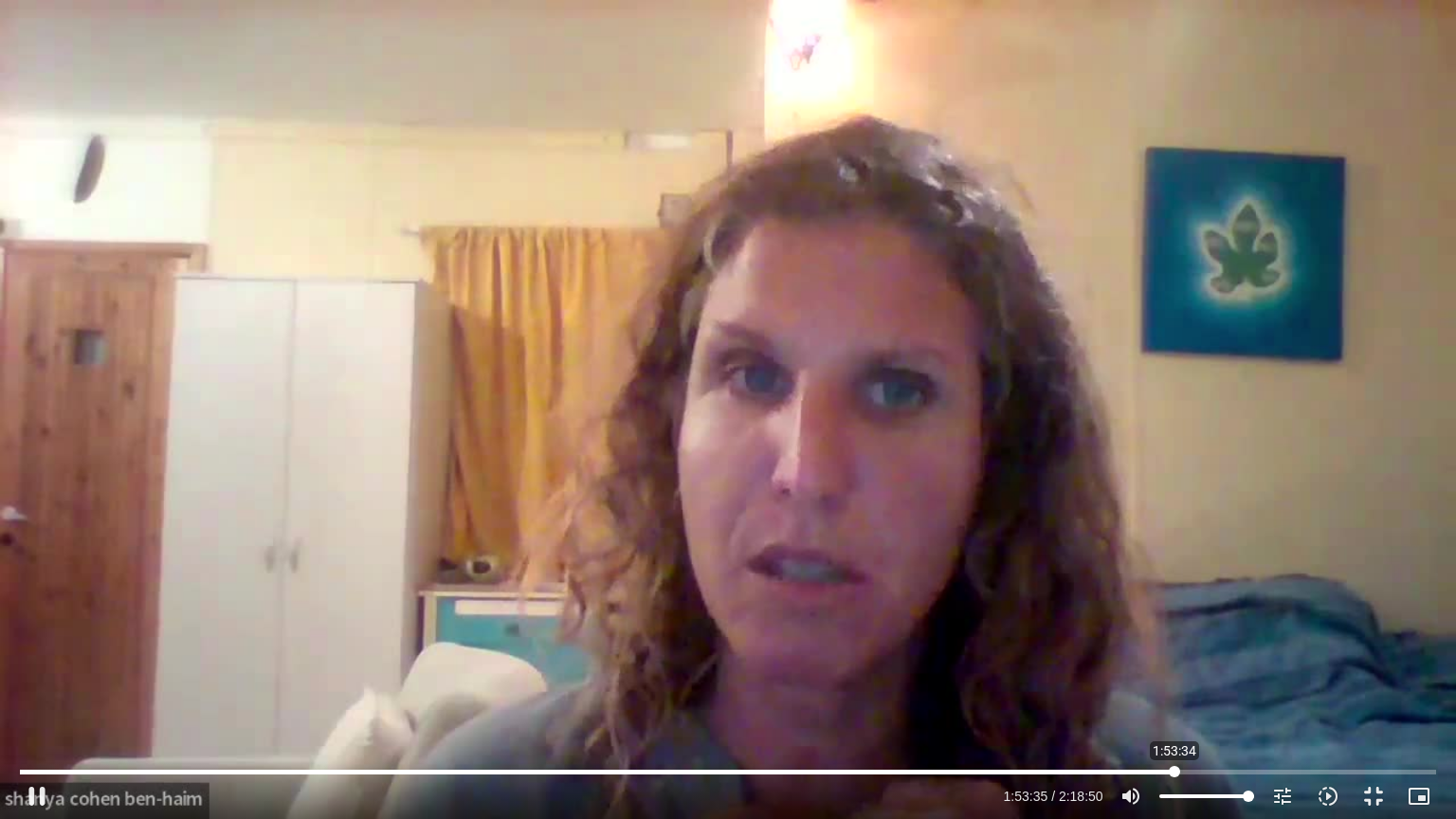 click at bounding box center (727, 772) 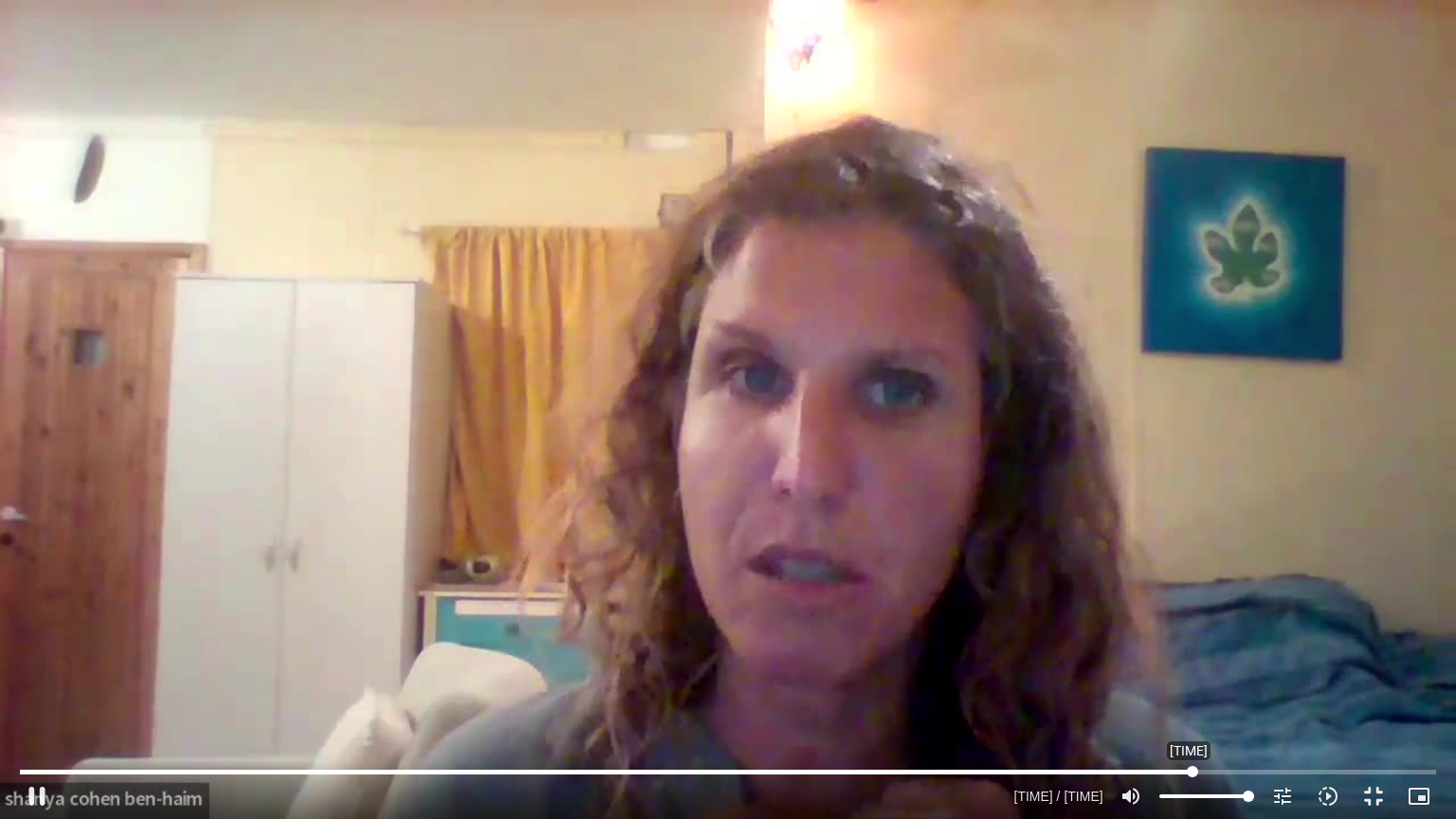 click at bounding box center (727, 772) 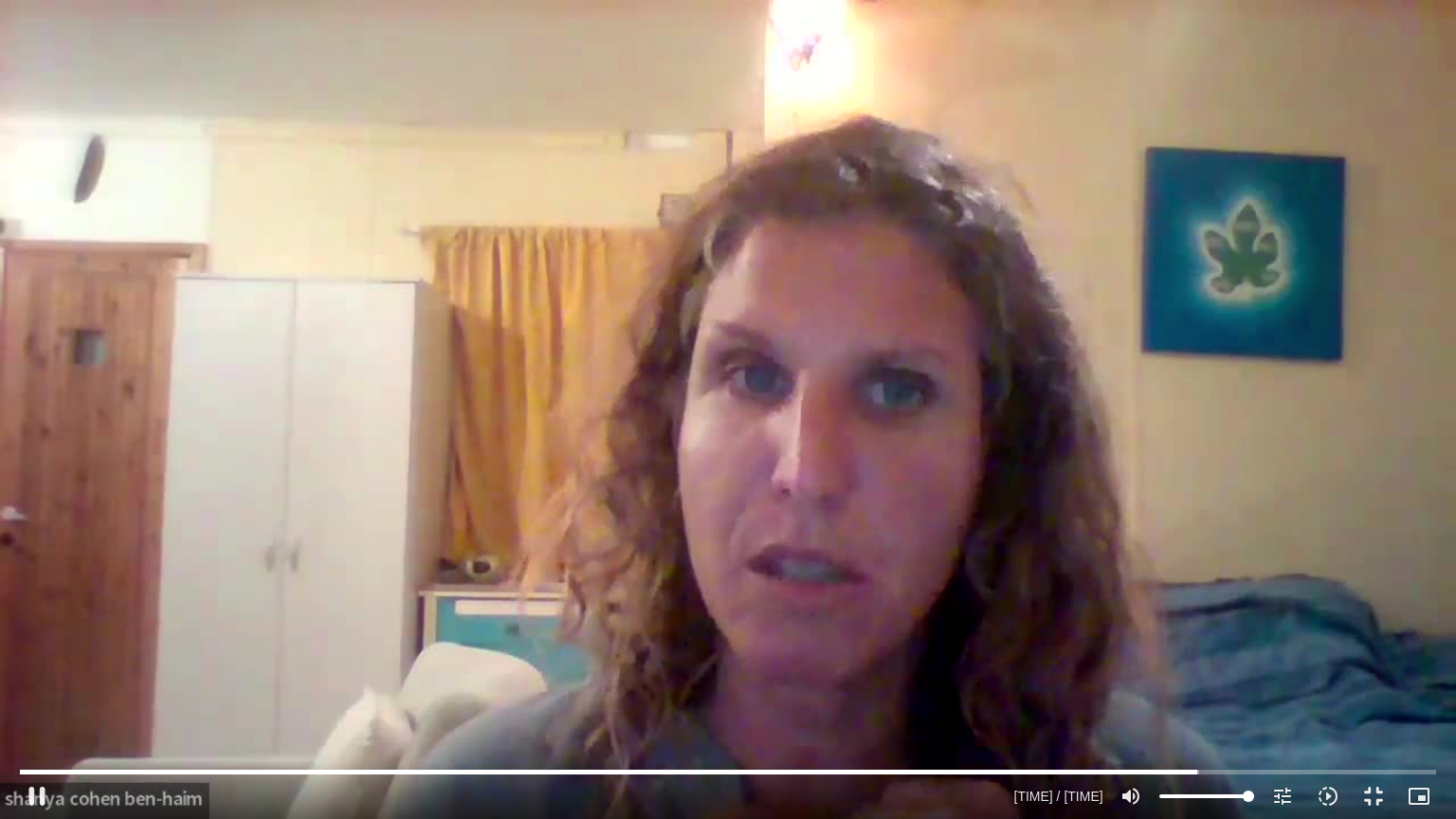 type on "6924.454024" 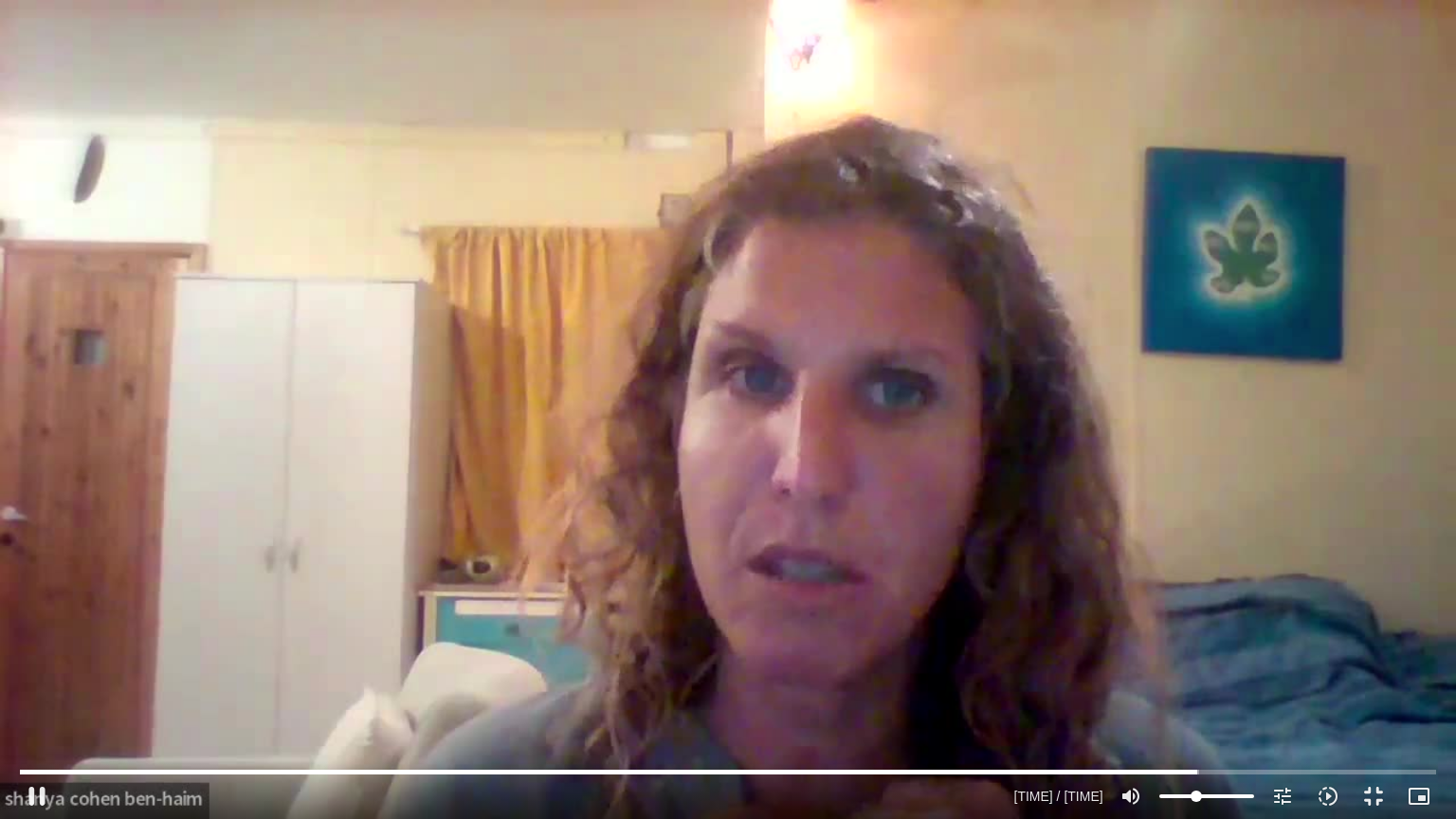 type on "6924.603934" 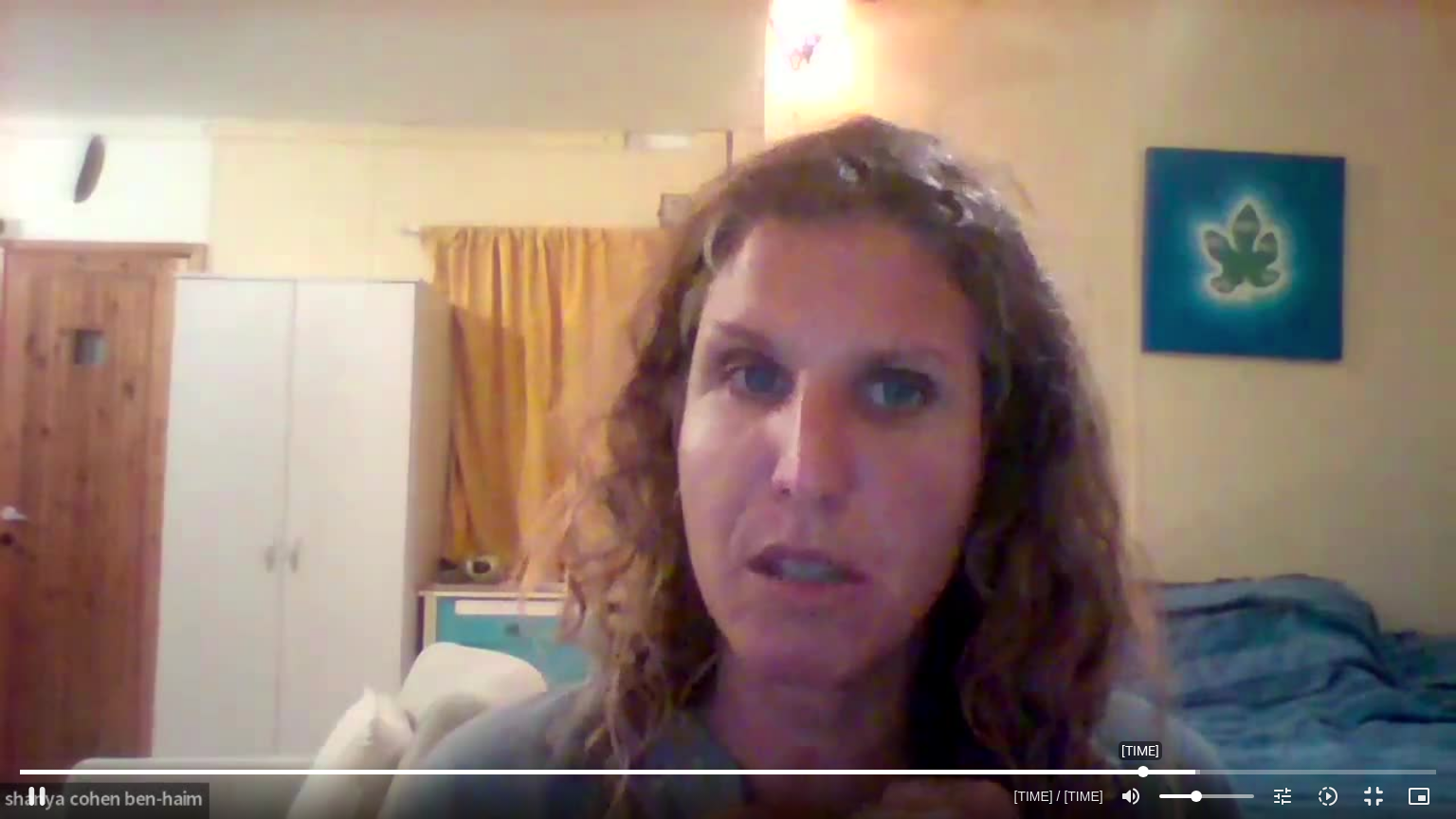 click at bounding box center [727, 772] 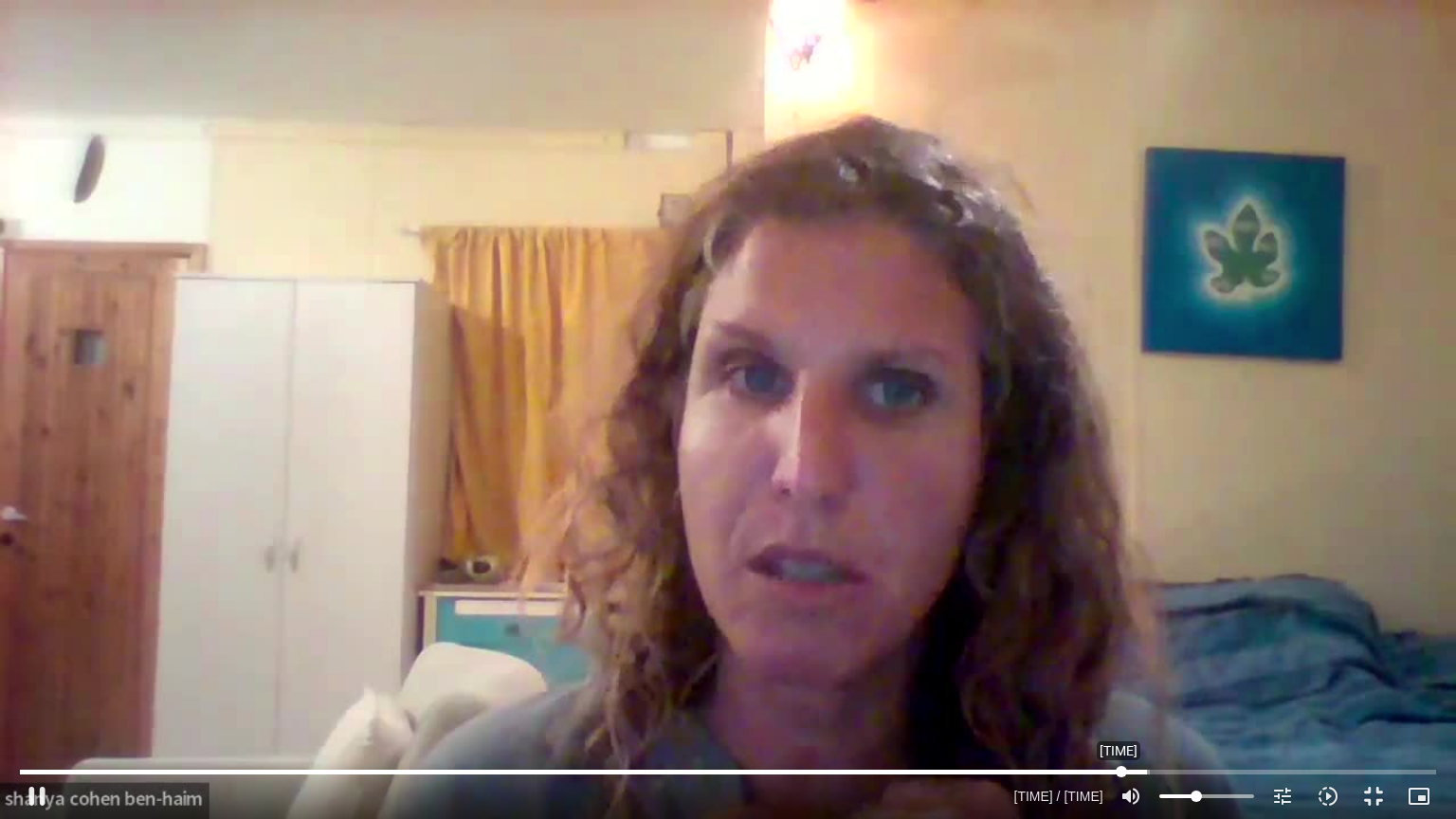 click at bounding box center [727, 772] 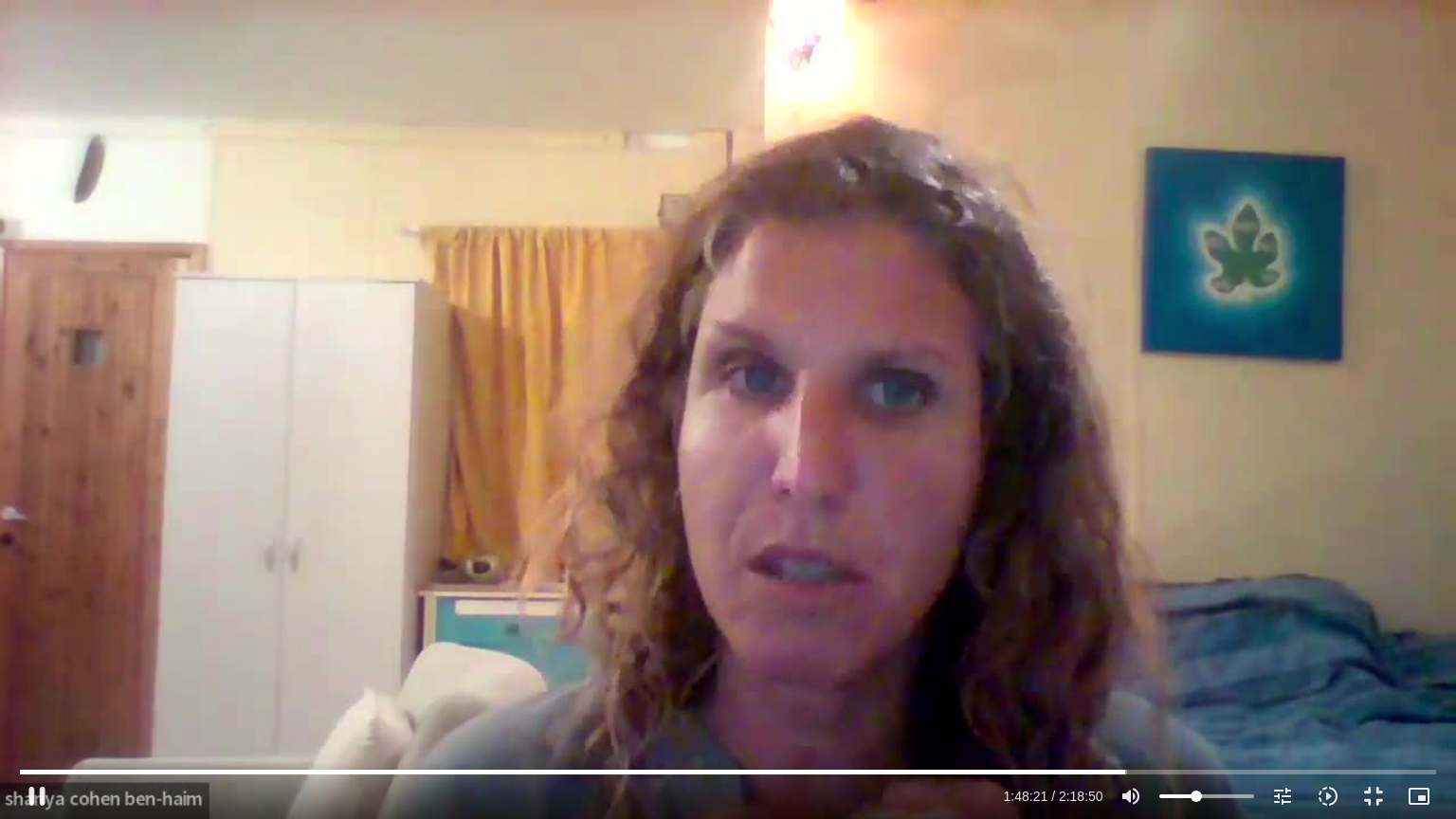 type on "6501.952063" 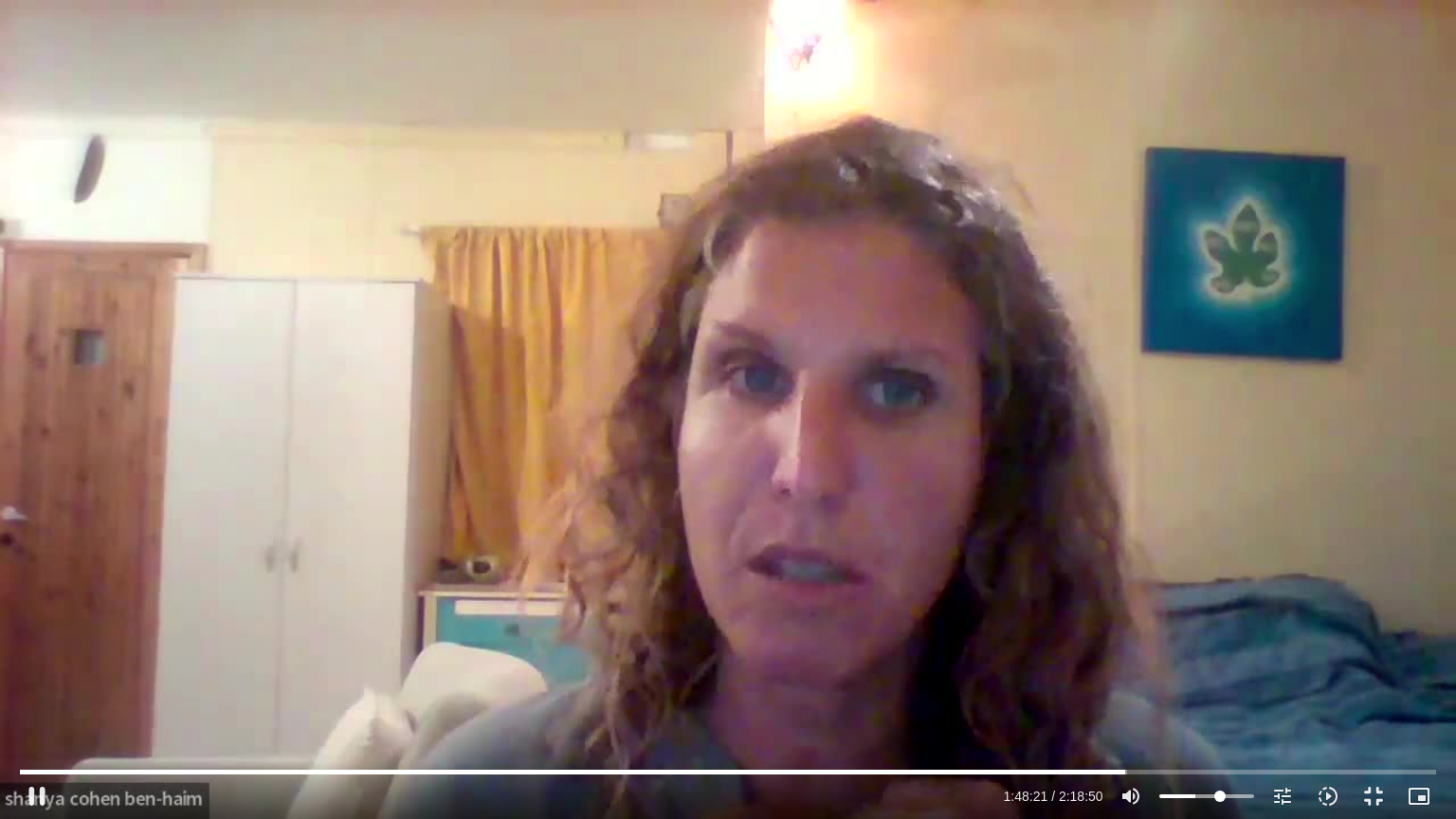 type on "6502.110801" 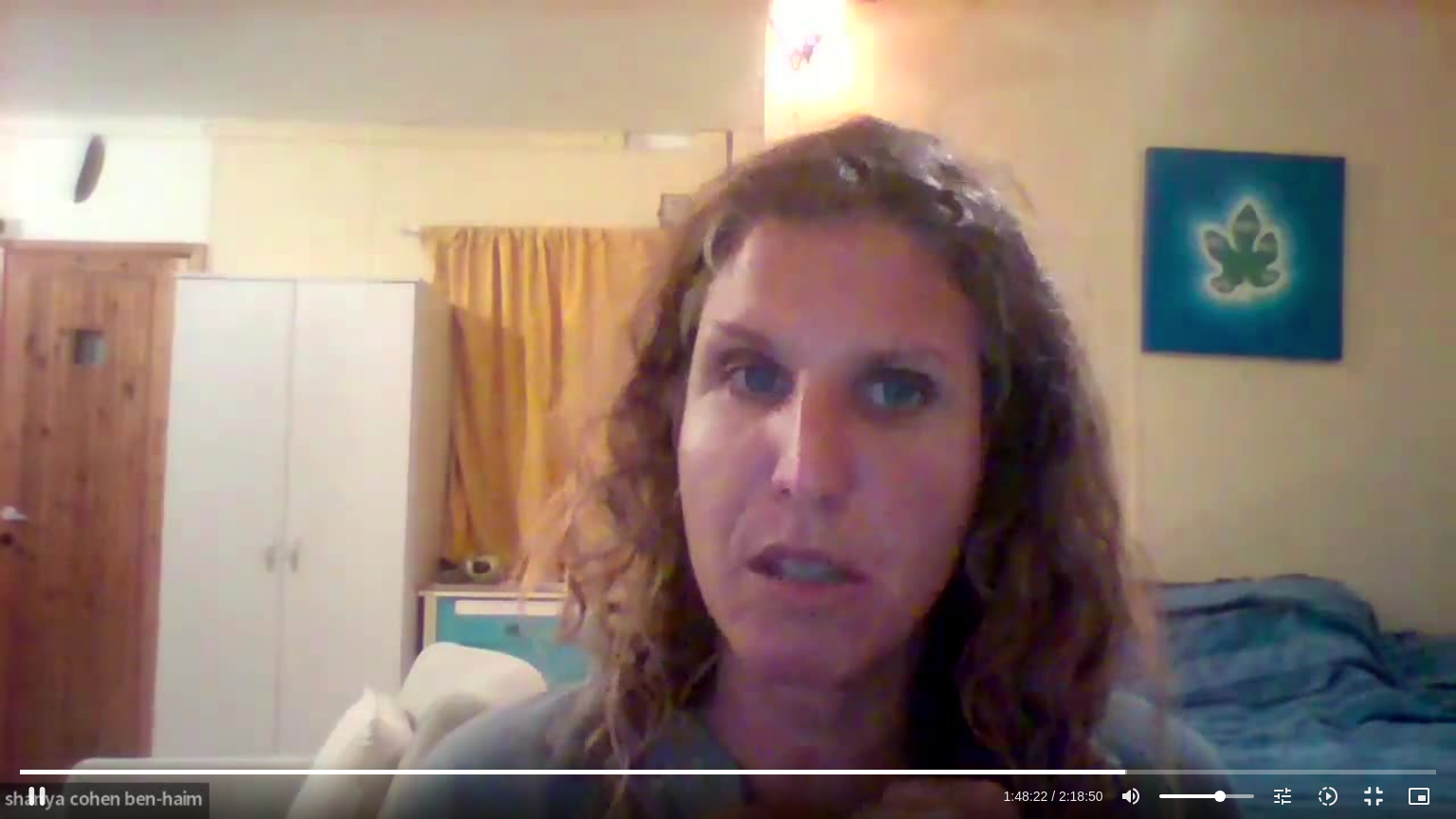 type on "66.5482954545455" 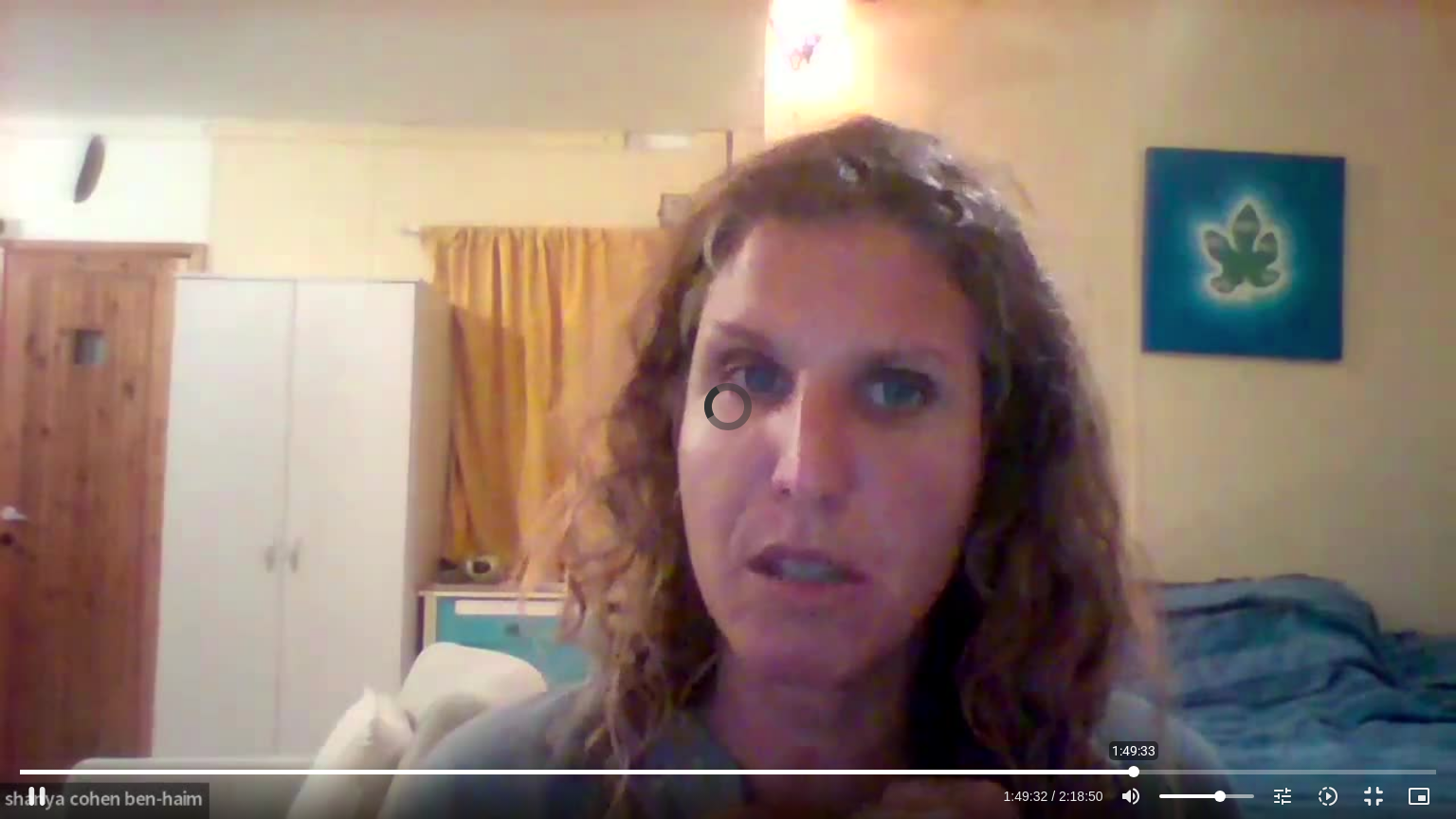 click at bounding box center (727, 772) 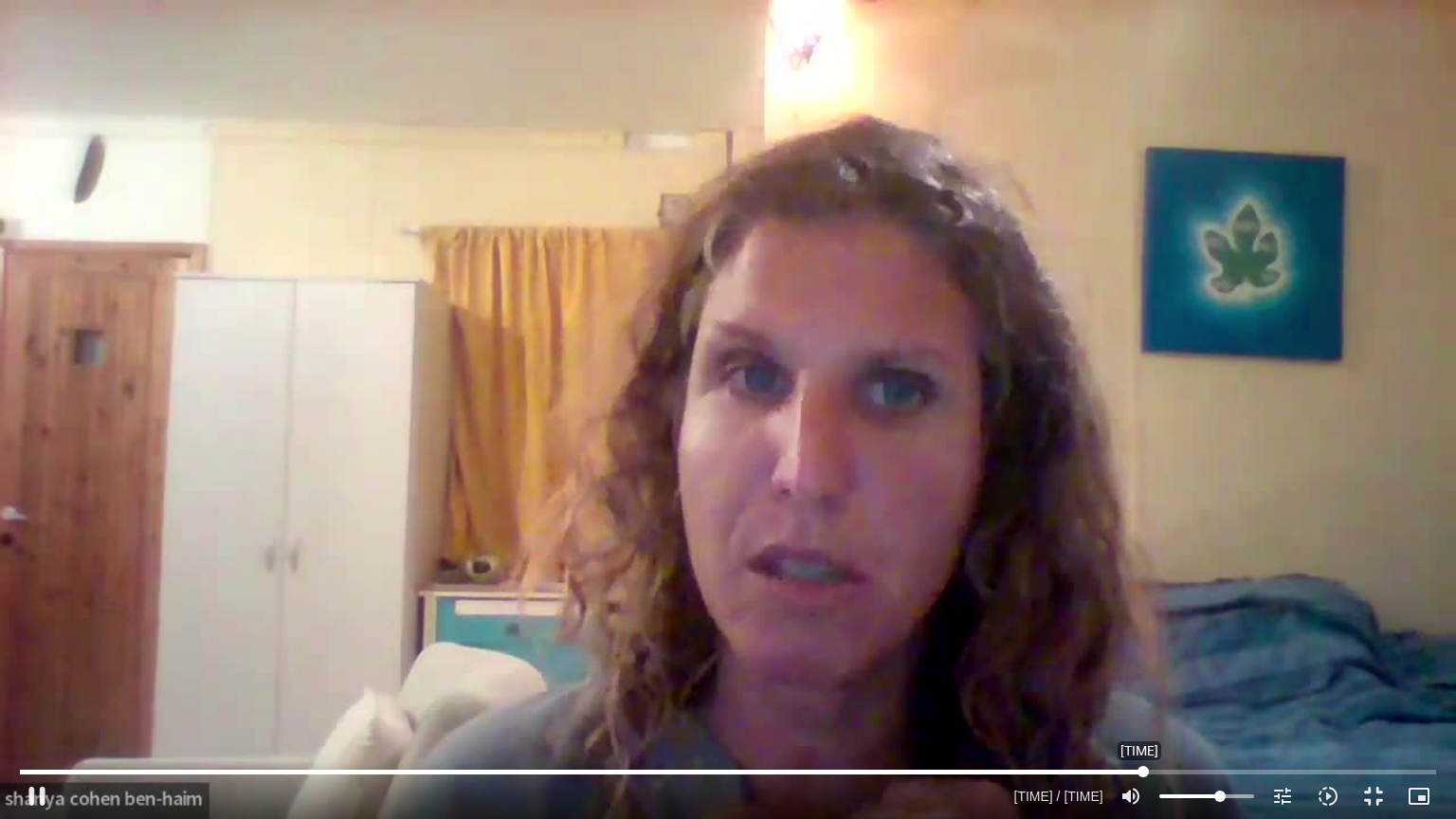 click at bounding box center [727, 772] 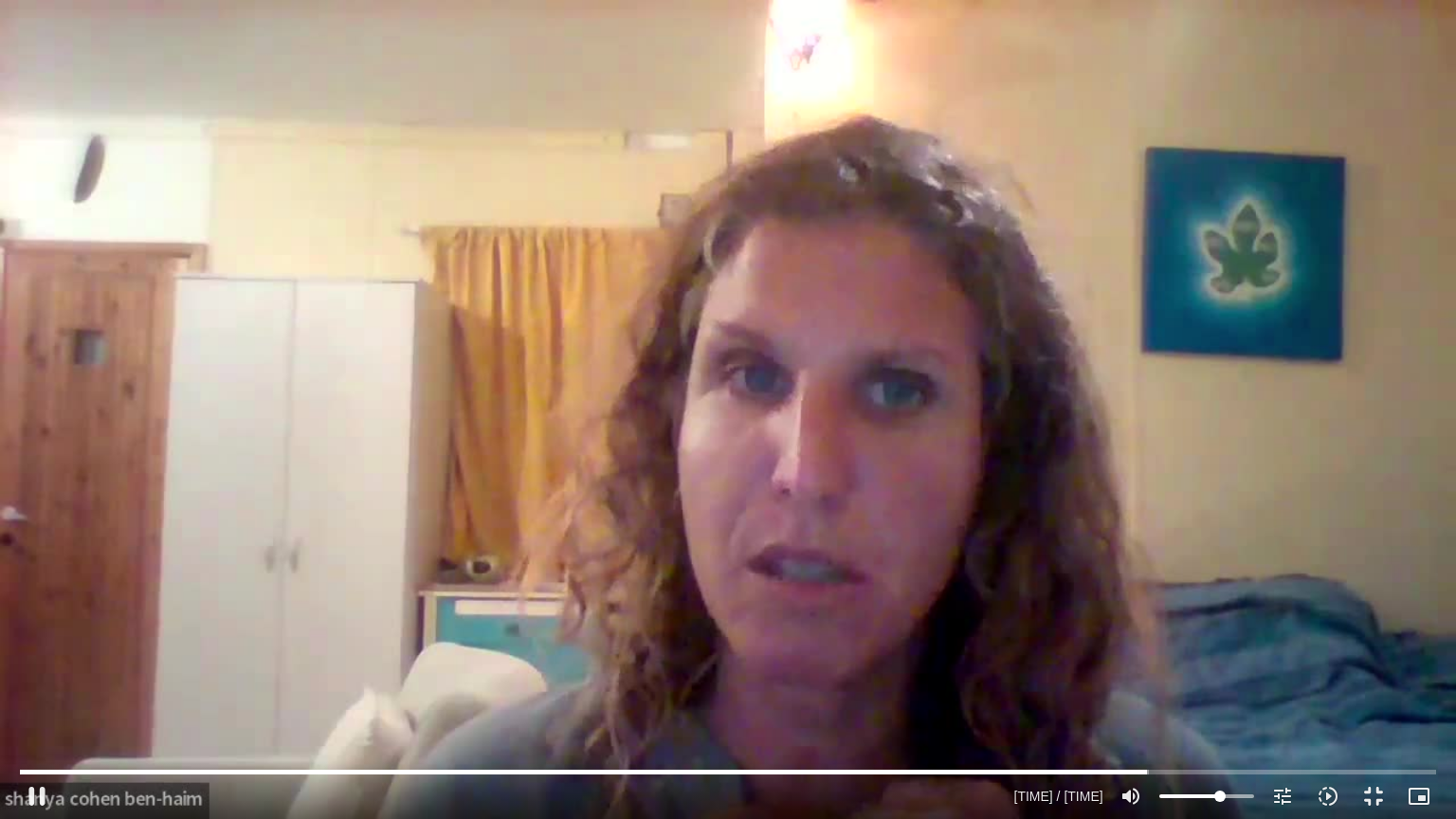 type on "6631.884976" 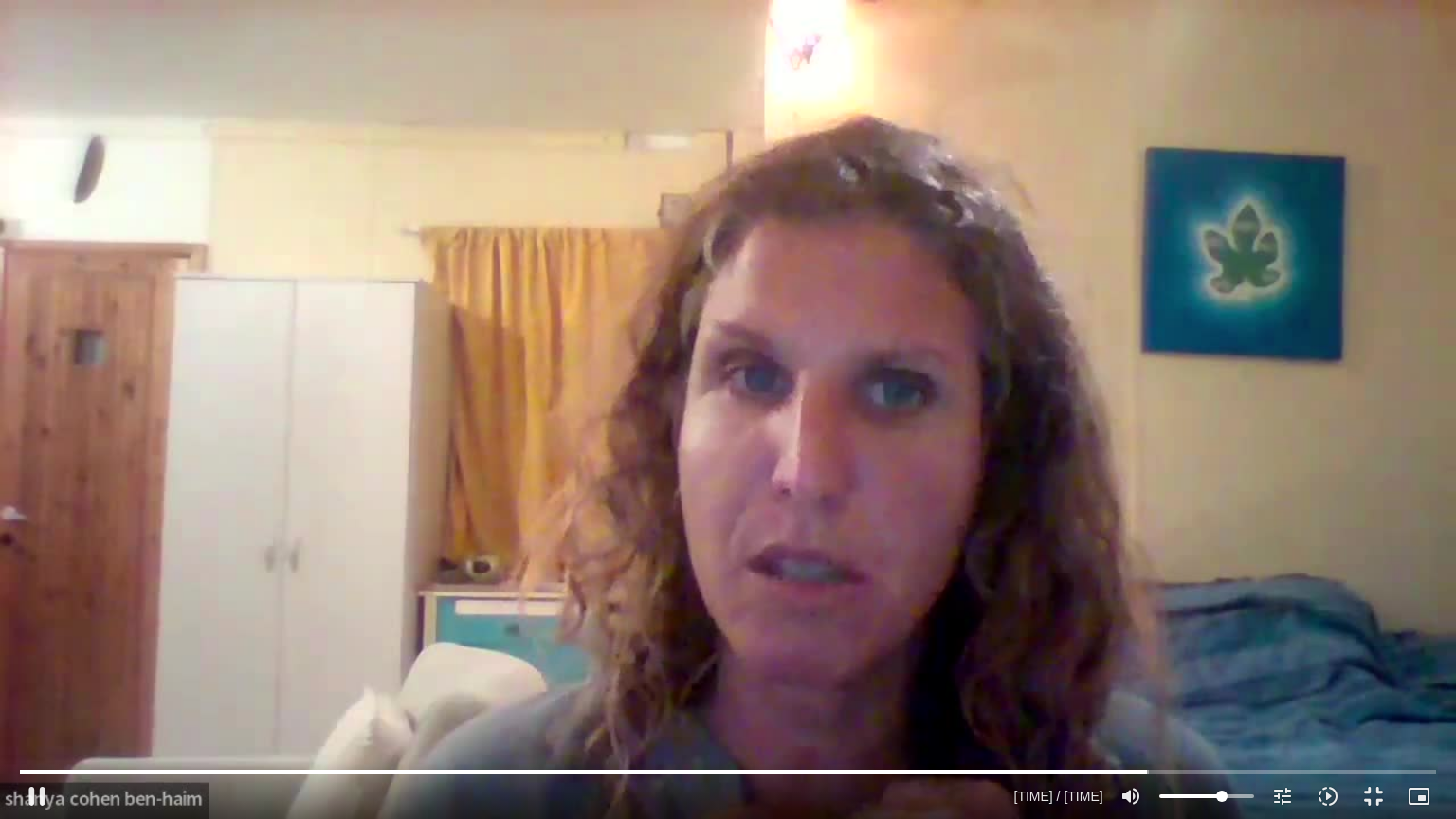 type on "6631.904963" 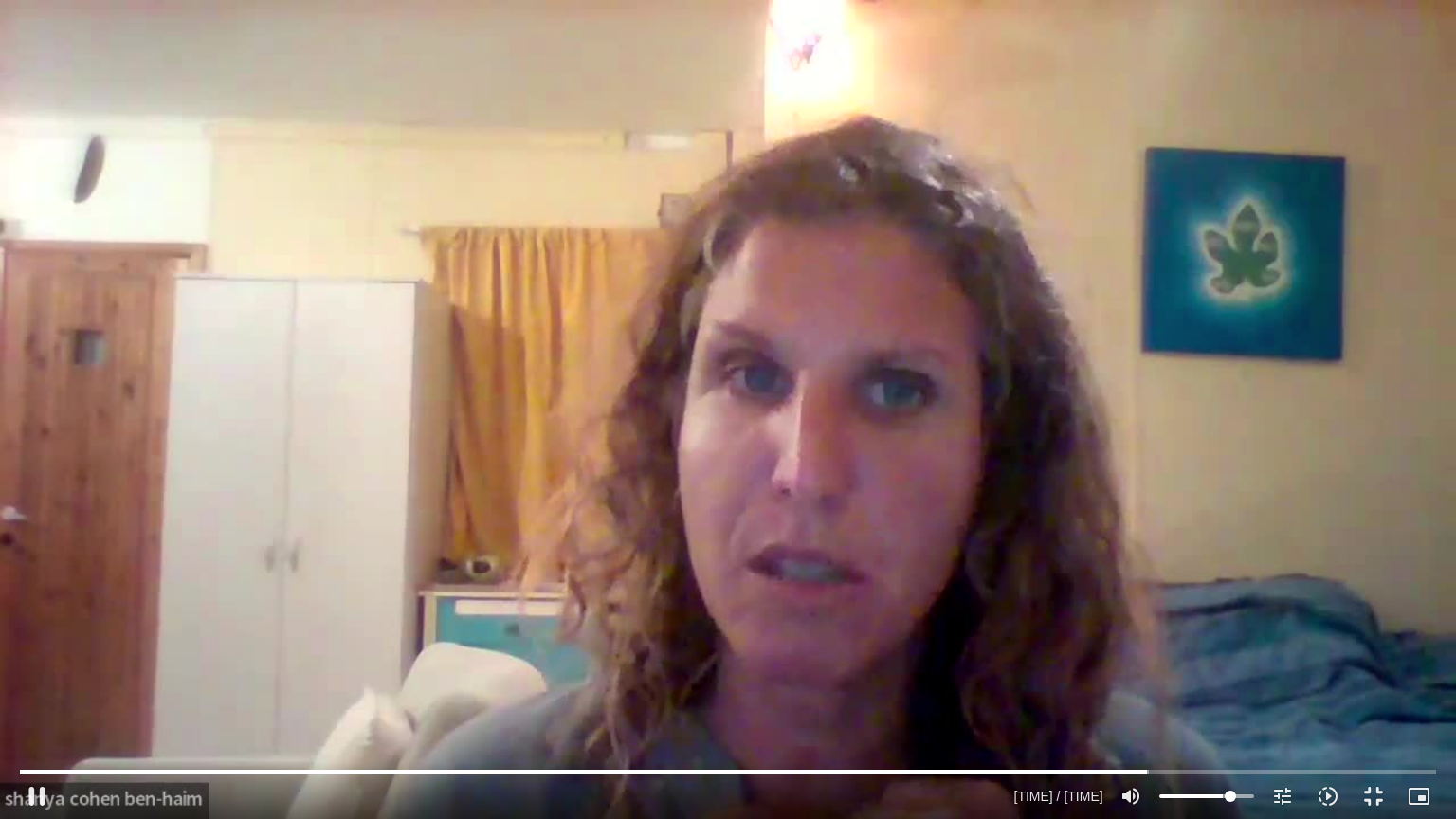 type on "6631.934392" 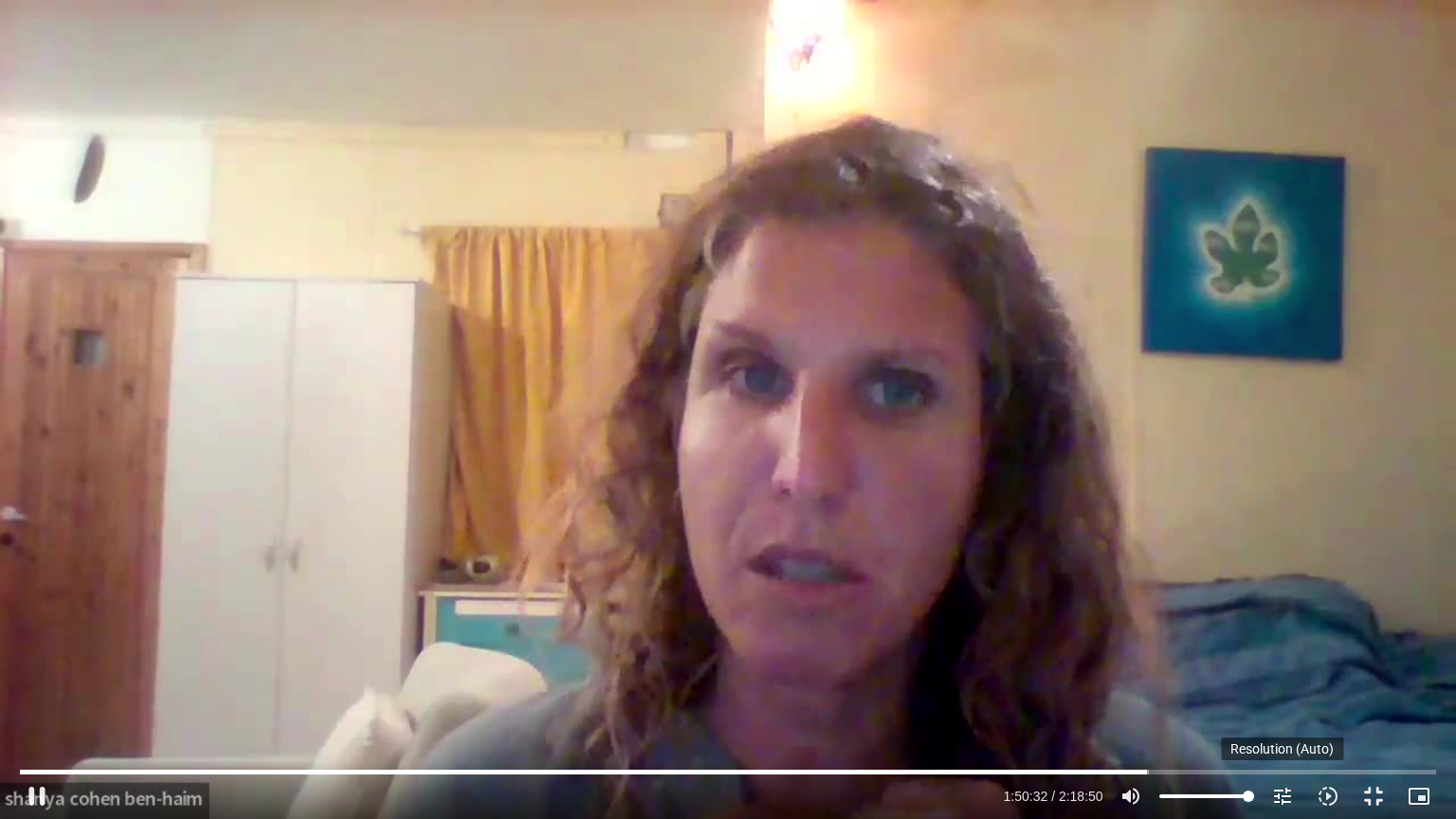 type on "6632.118496" 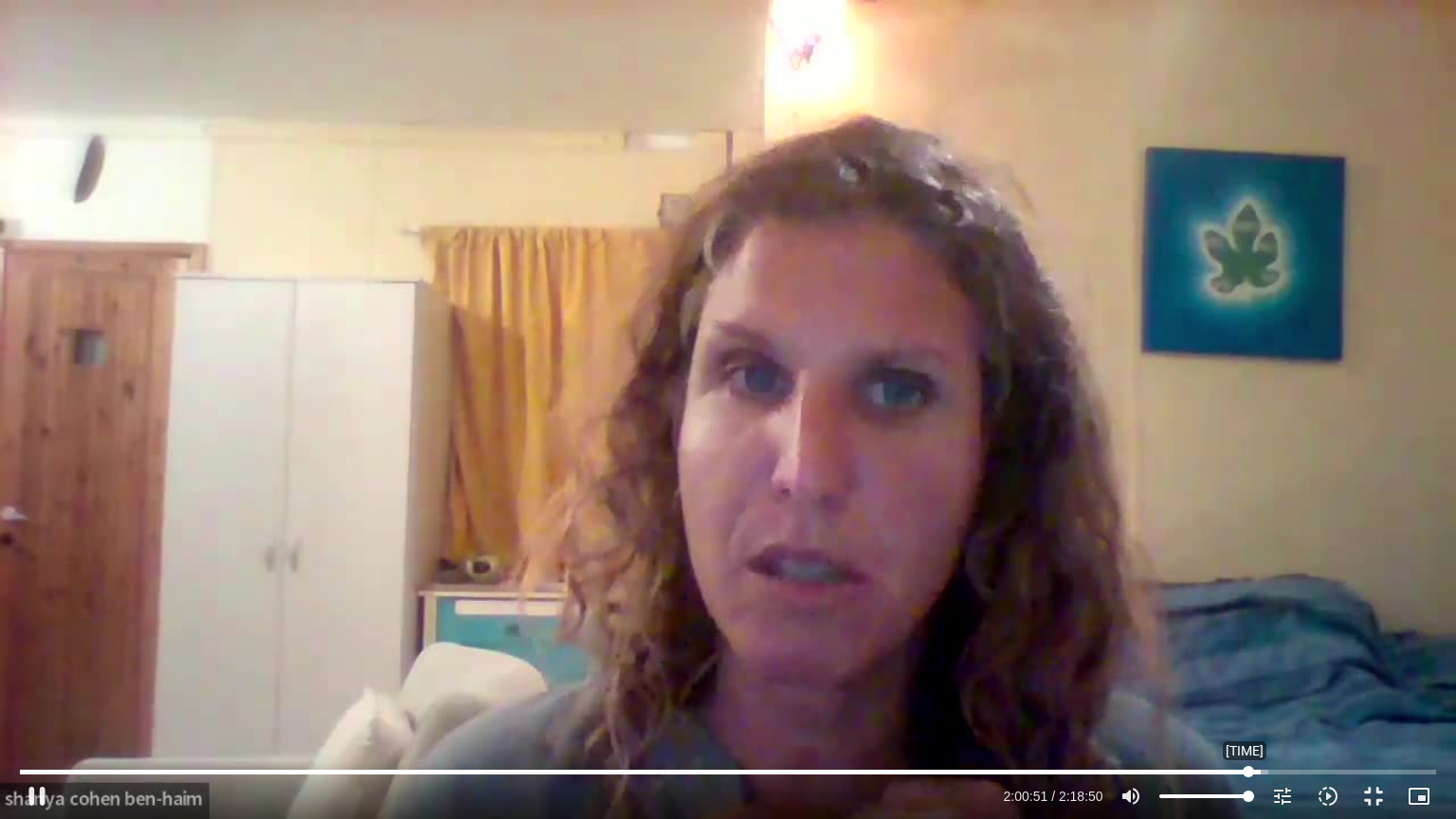 click at bounding box center (727, 772) 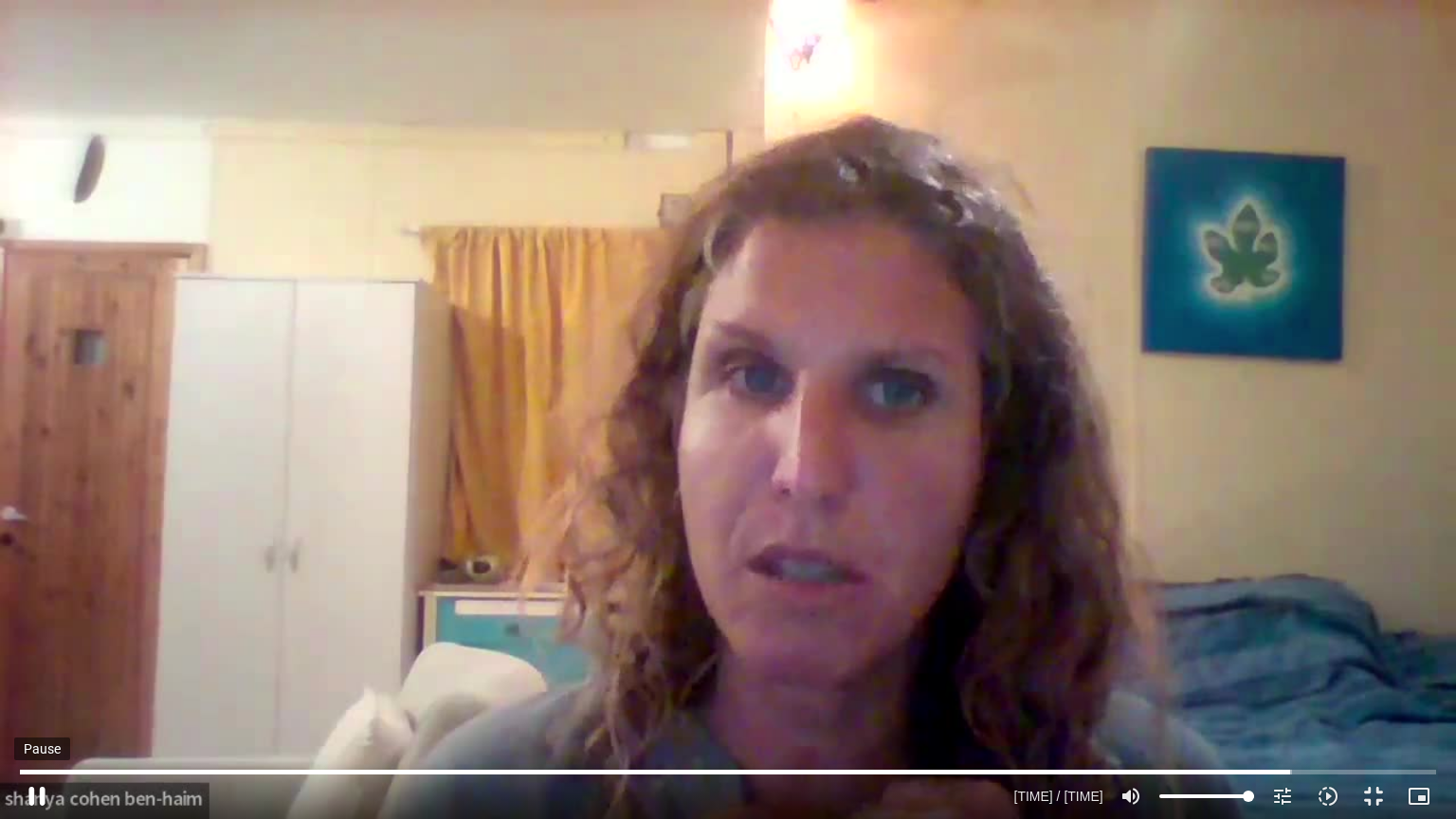 click on "pause" at bounding box center [37, 796] 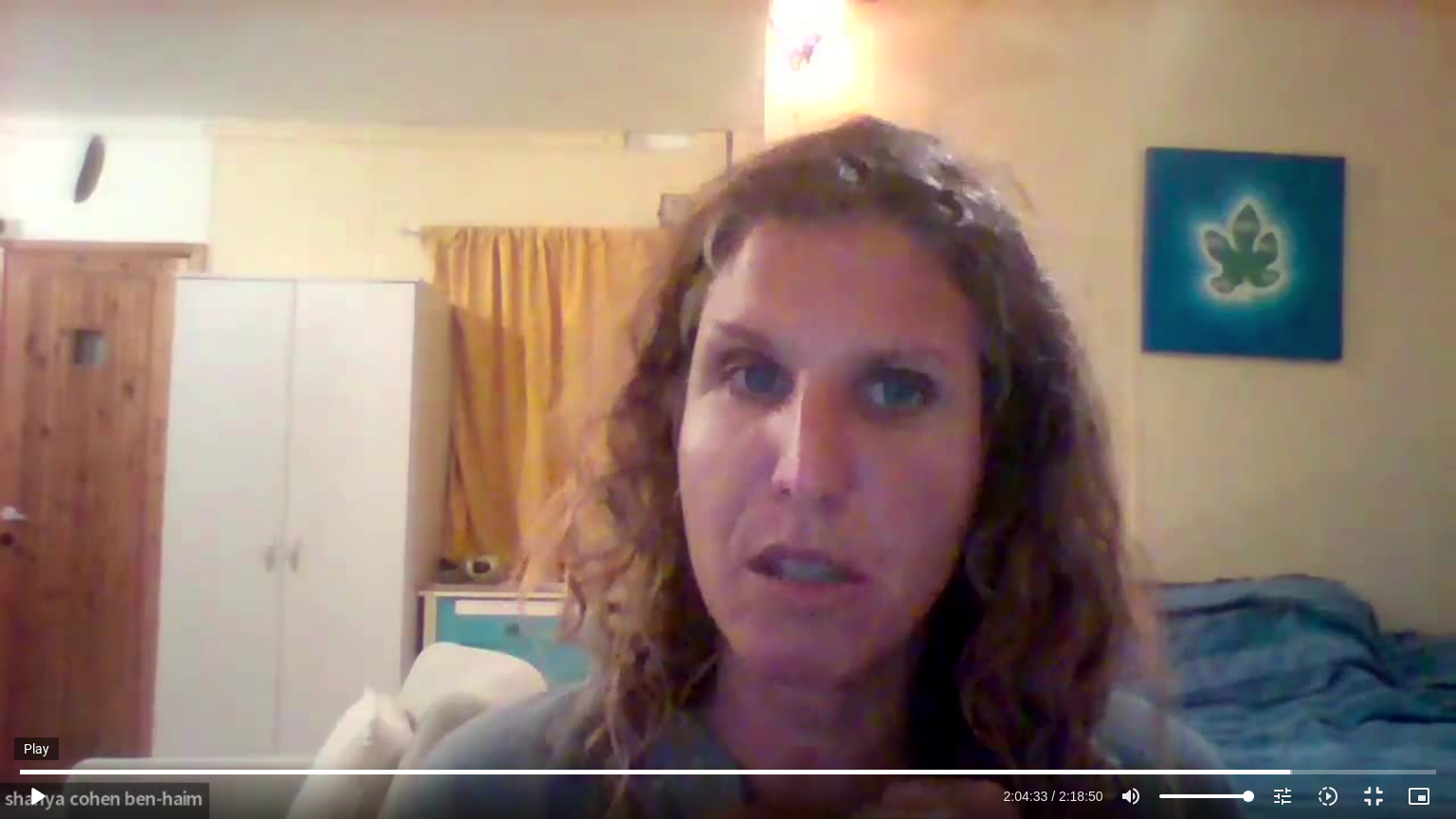 click on "play_arrow" at bounding box center (37, 796) 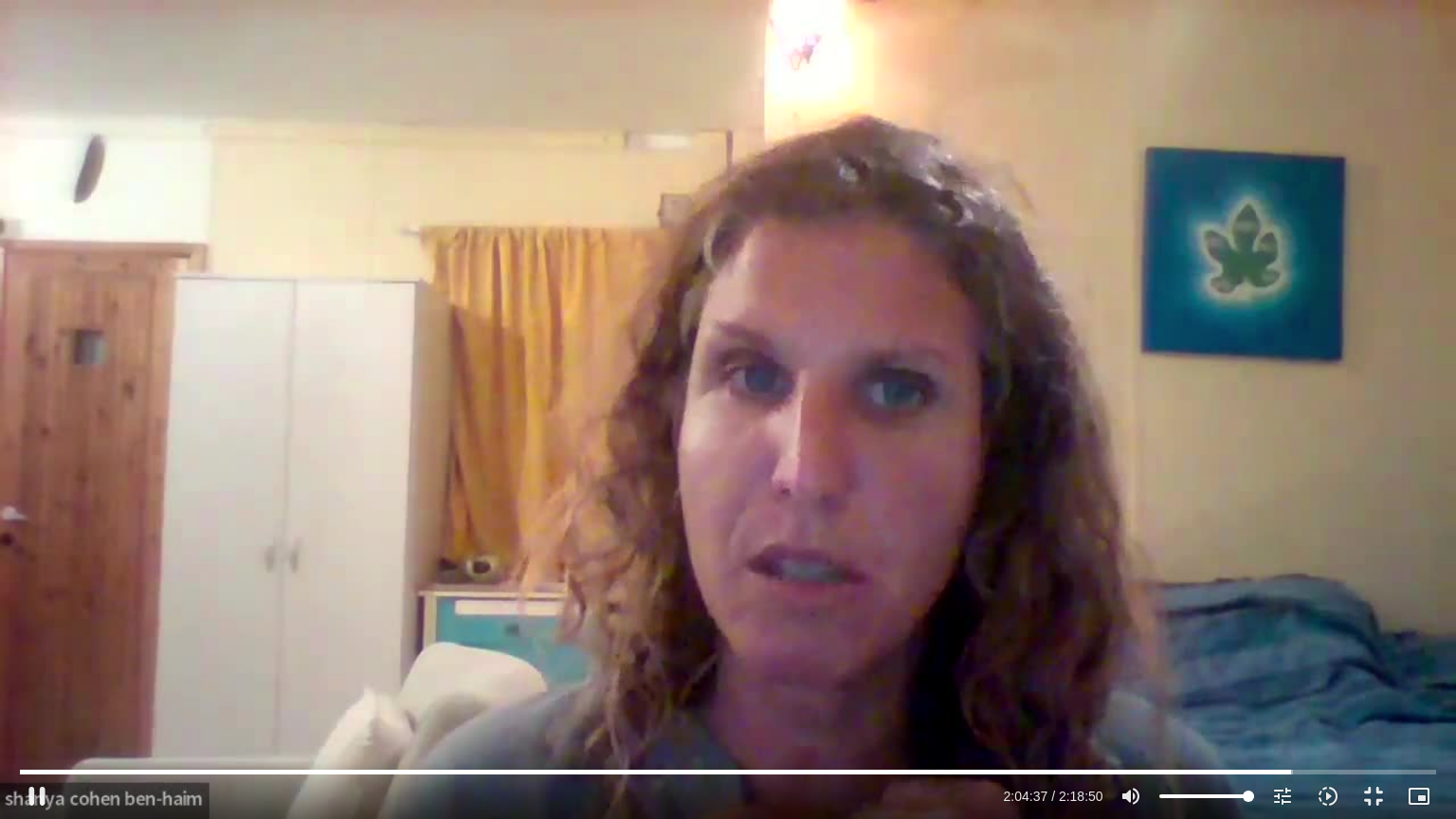 type on "7477.842295" 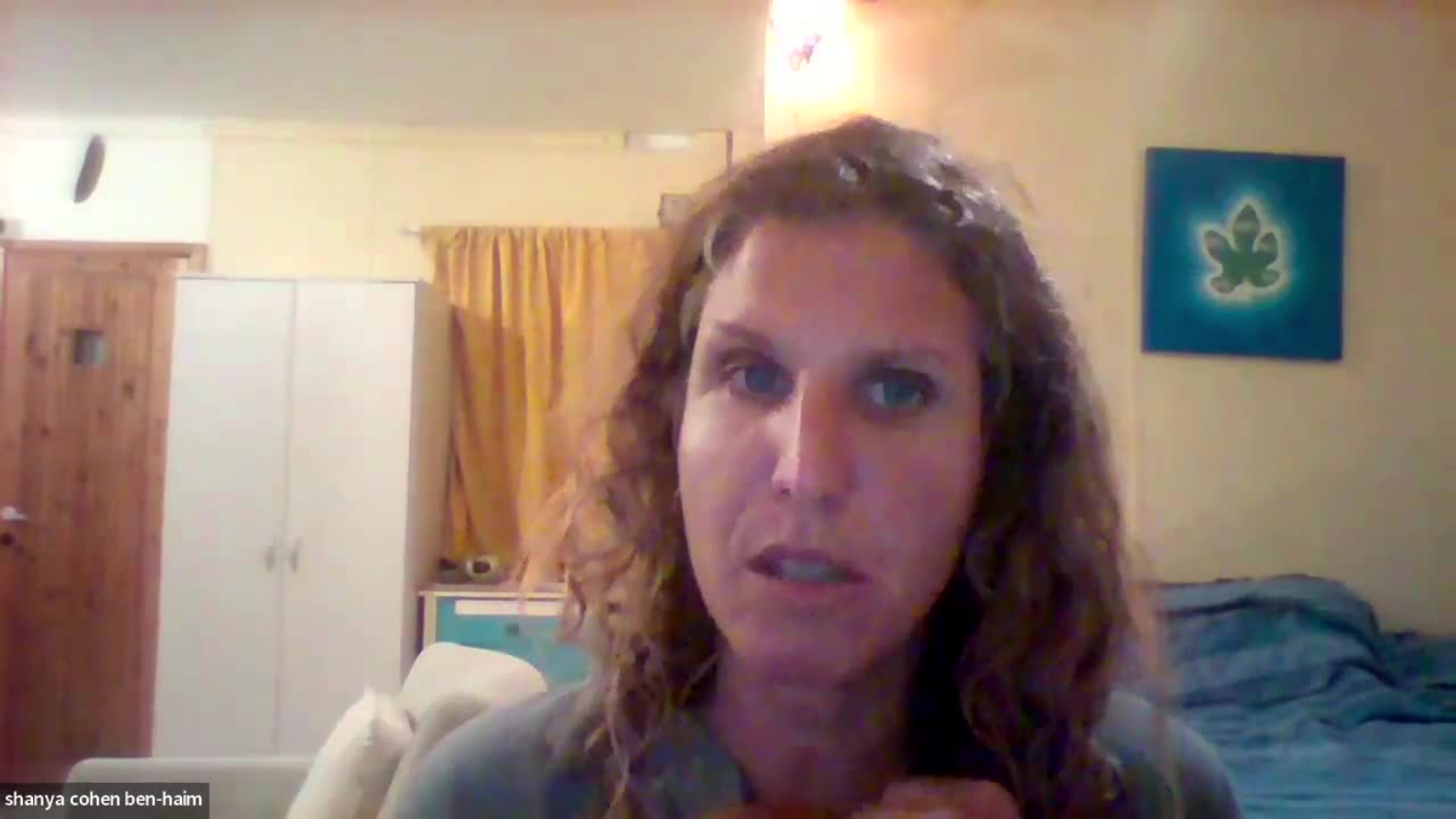 type 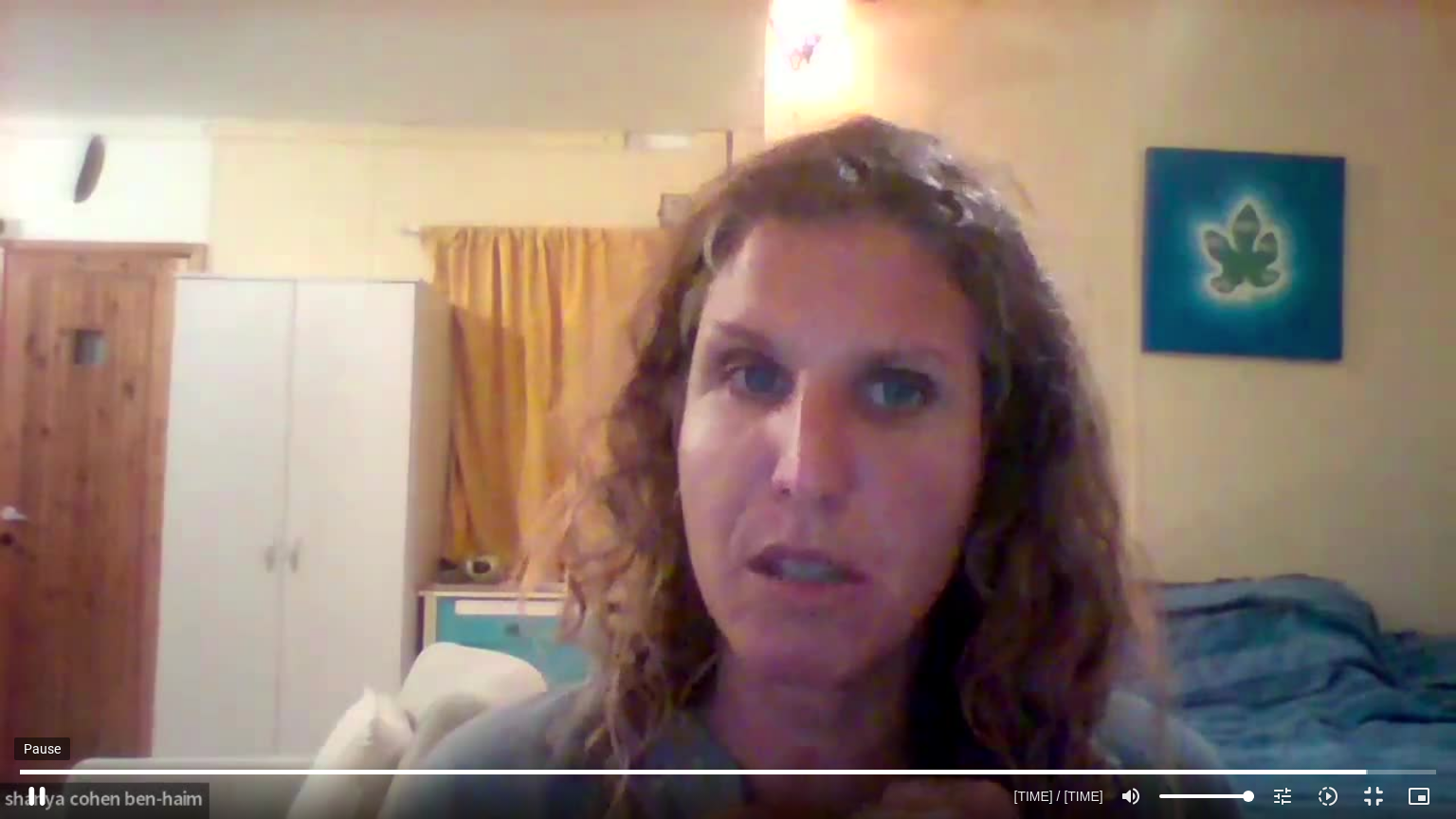 click on "pause" at bounding box center (37, 796) 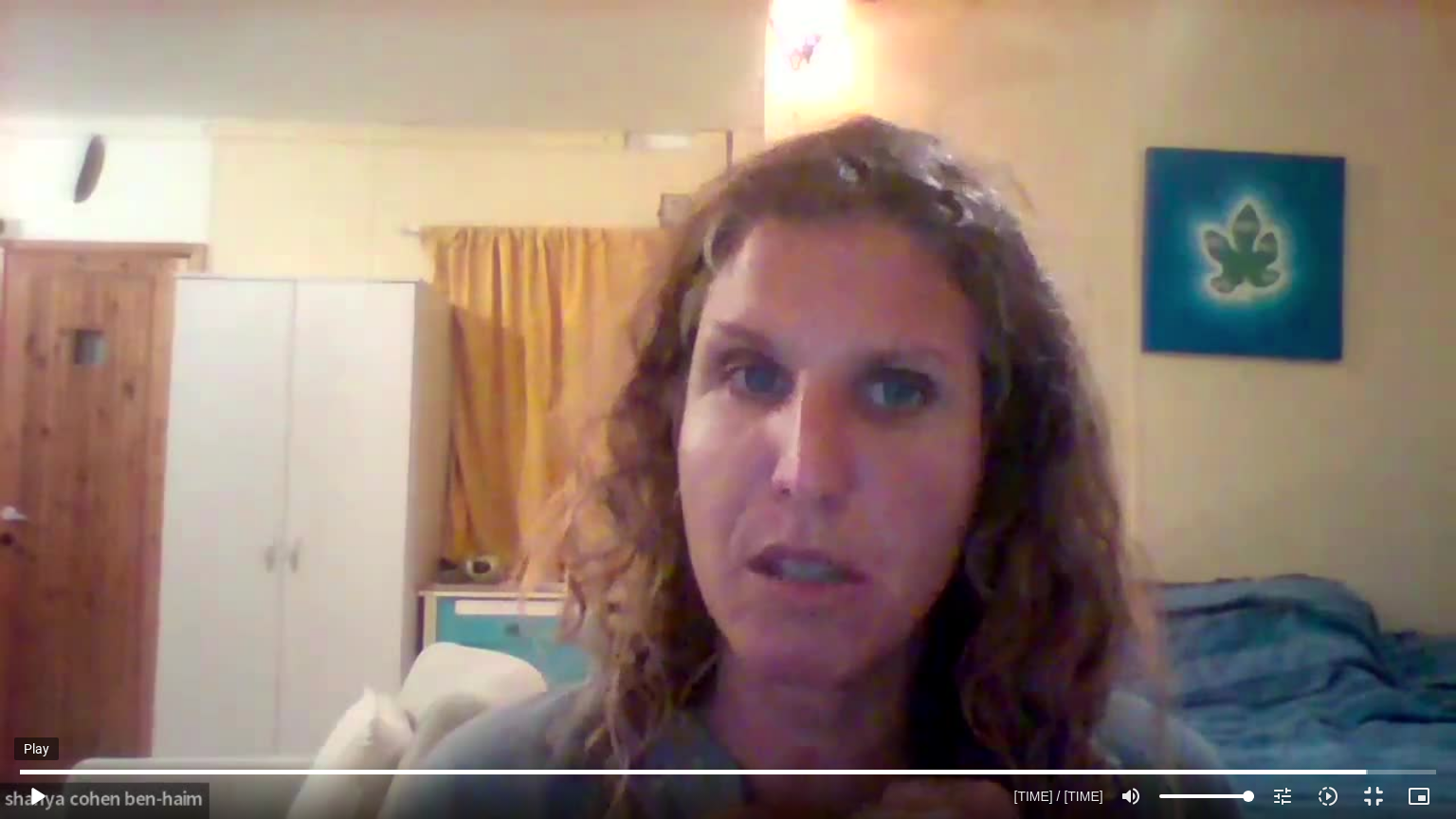 click on "play_arrow" at bounding box center [37, 796] 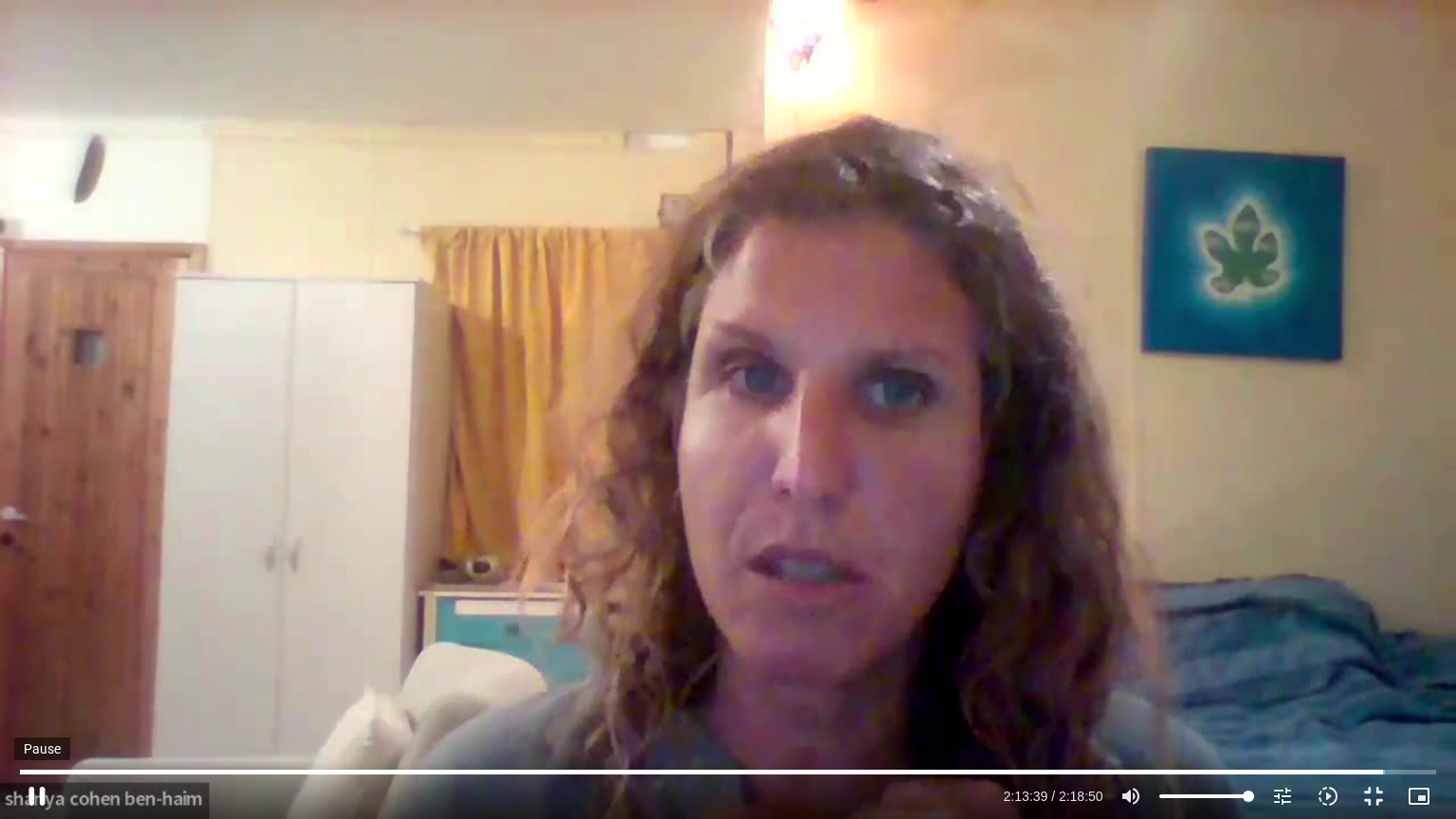 click on "pause" at bounding box center (37, 796) 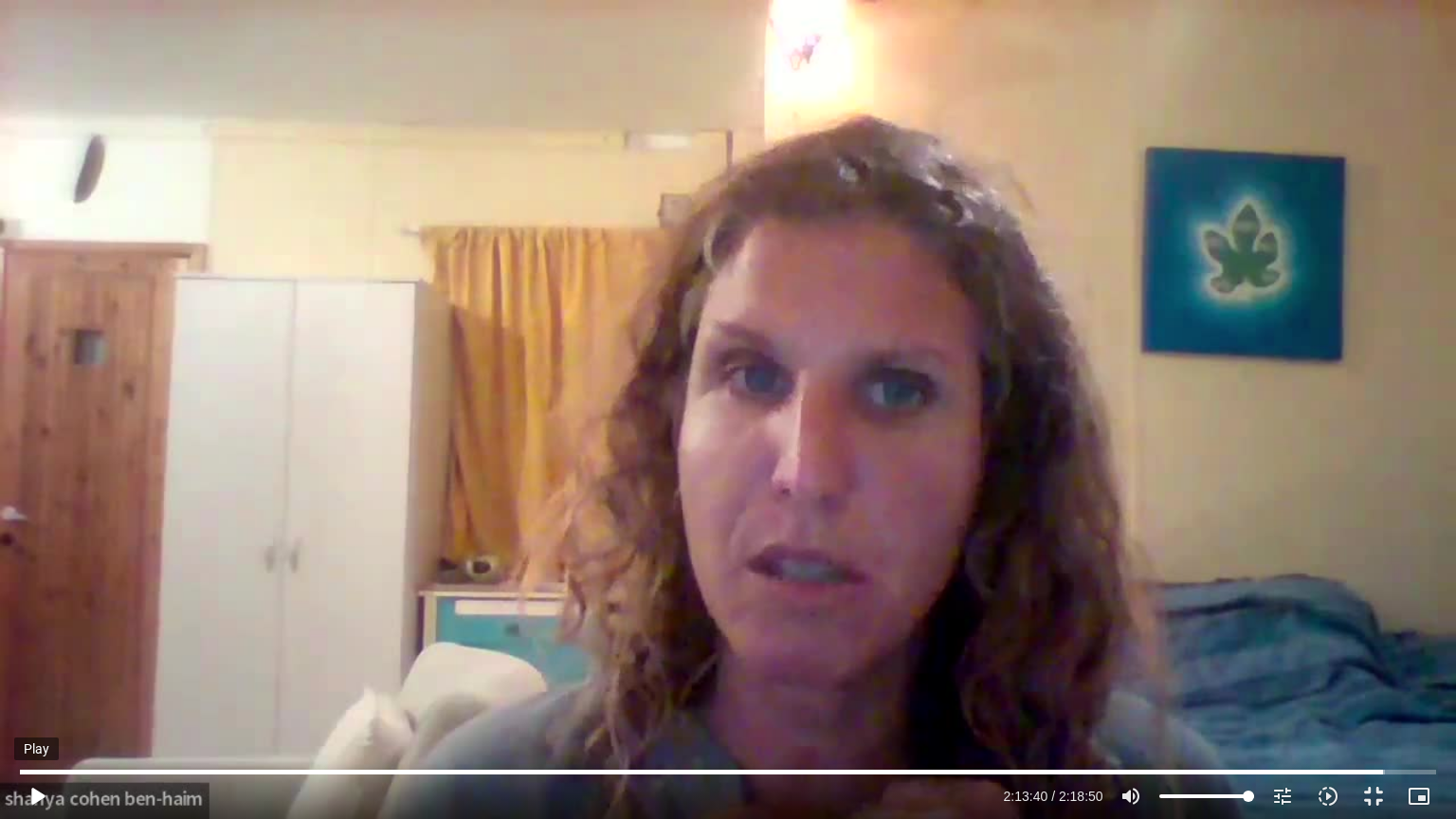 click on "play_arrow" at bounding box center [37, 796] 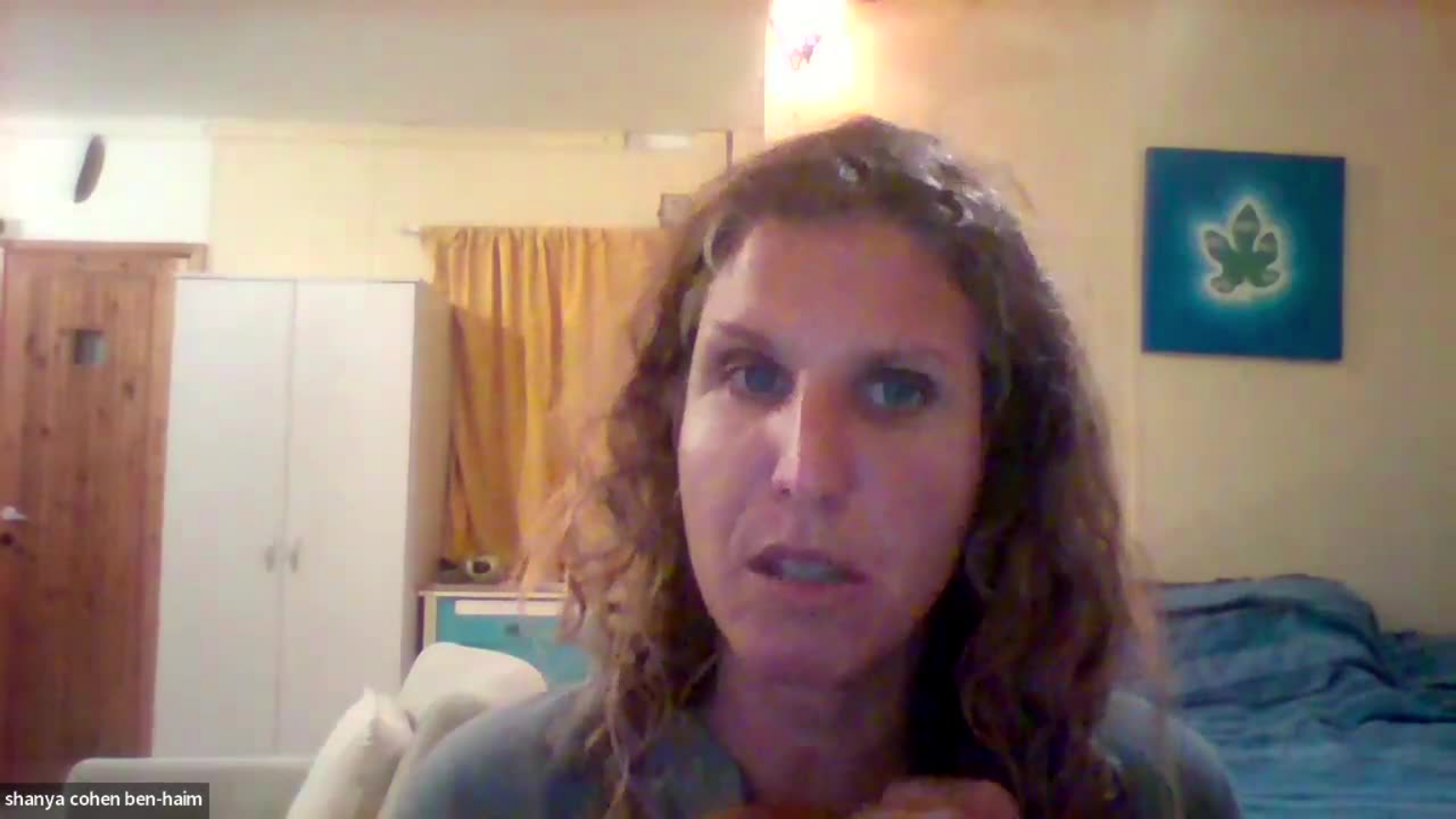 click on "Skip Ad 1:17 pause 2:13:43 / 2:18:50 volume_up Mute tune Resolution Auto 360p slow_motion_video Playback speed 1x 1x fullscreen_exit picture_in_picture_alt Picture-in-Picture Off close Resolution 720p 480p 360p 240p Auto done close Playback speed 0.5x 0.75x 1x done 1.25x 1.5x 1.75x 2x" at bounding box center [728, 410] 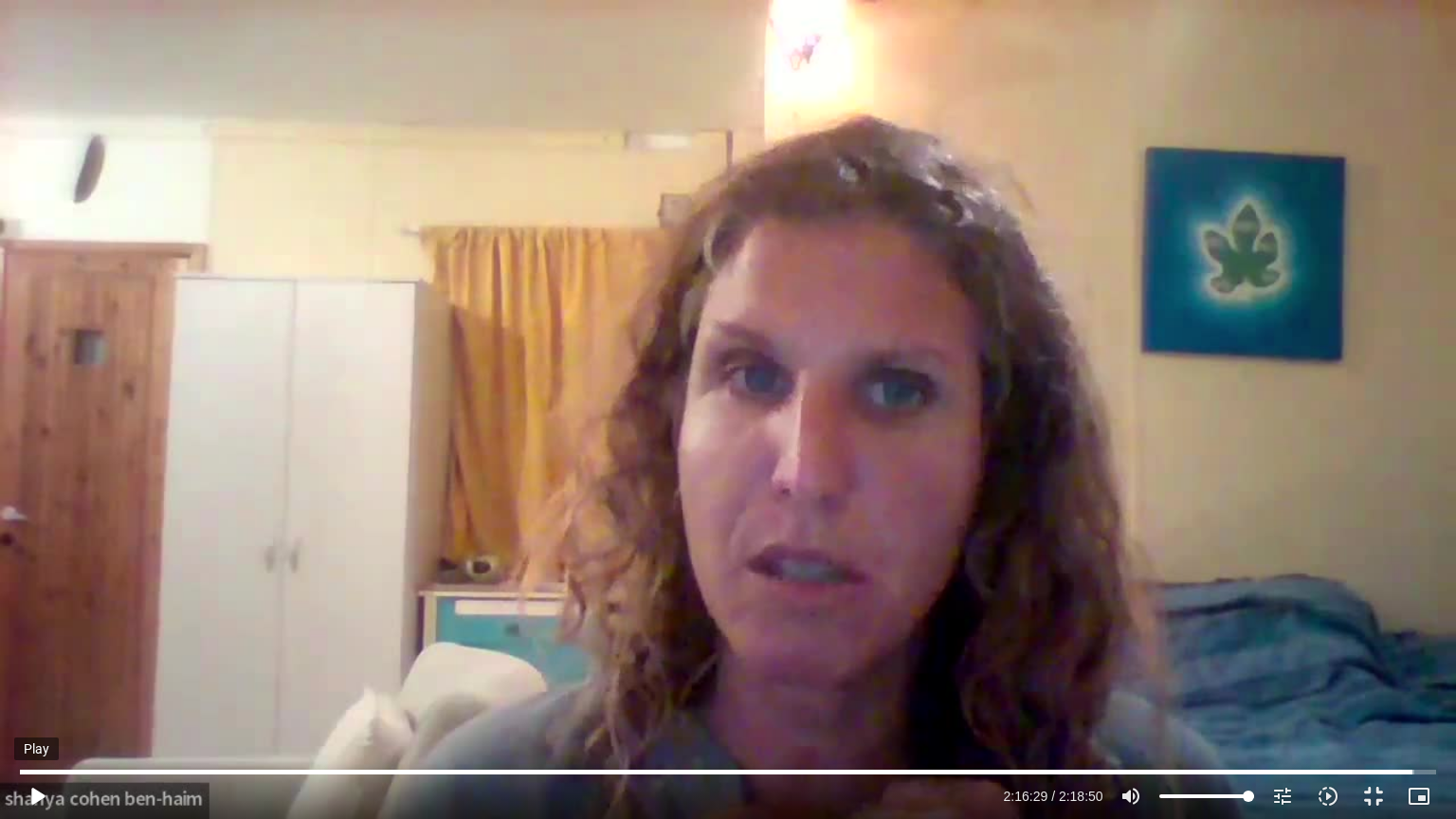 click on "play_arrow" at bounding box center (37, 796) 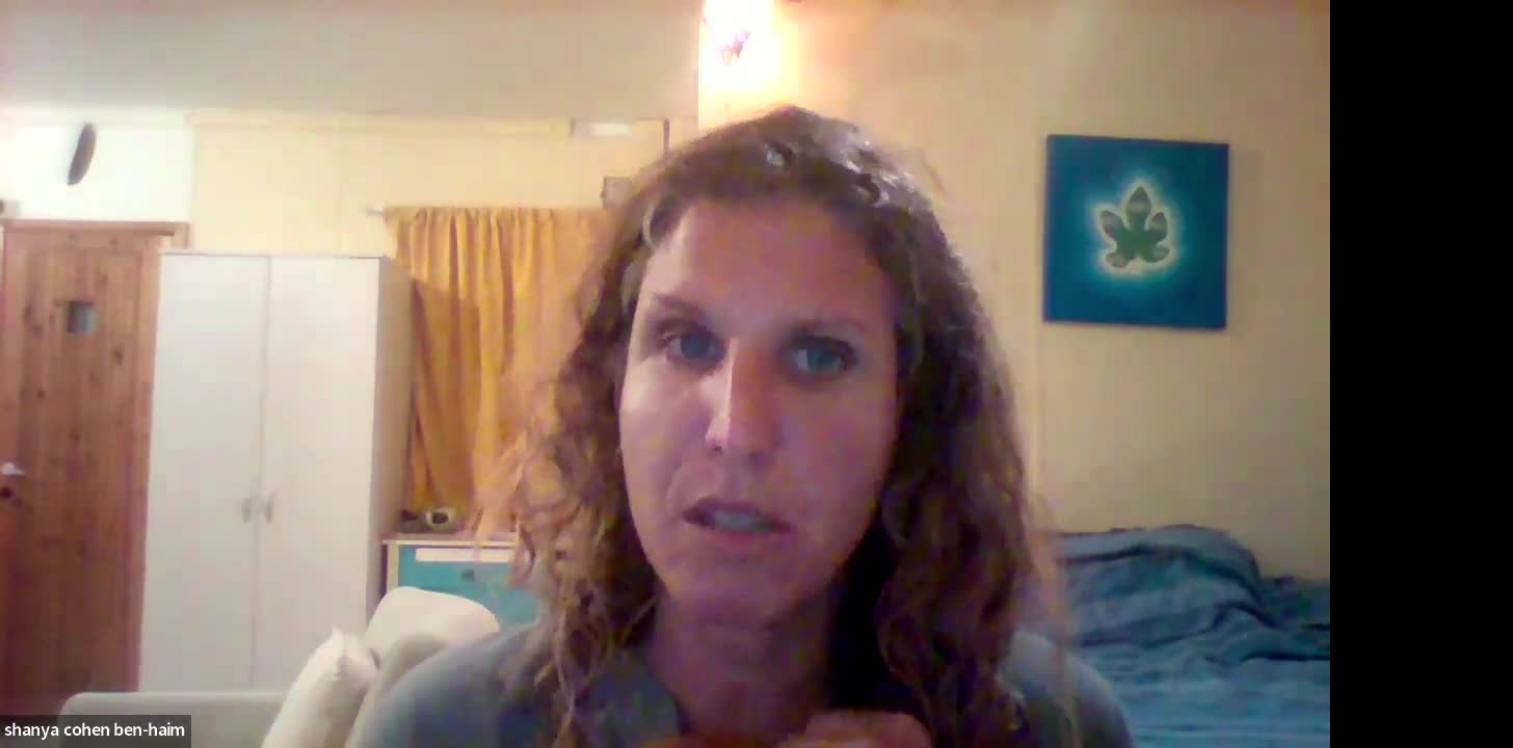 type on "8243.054188" 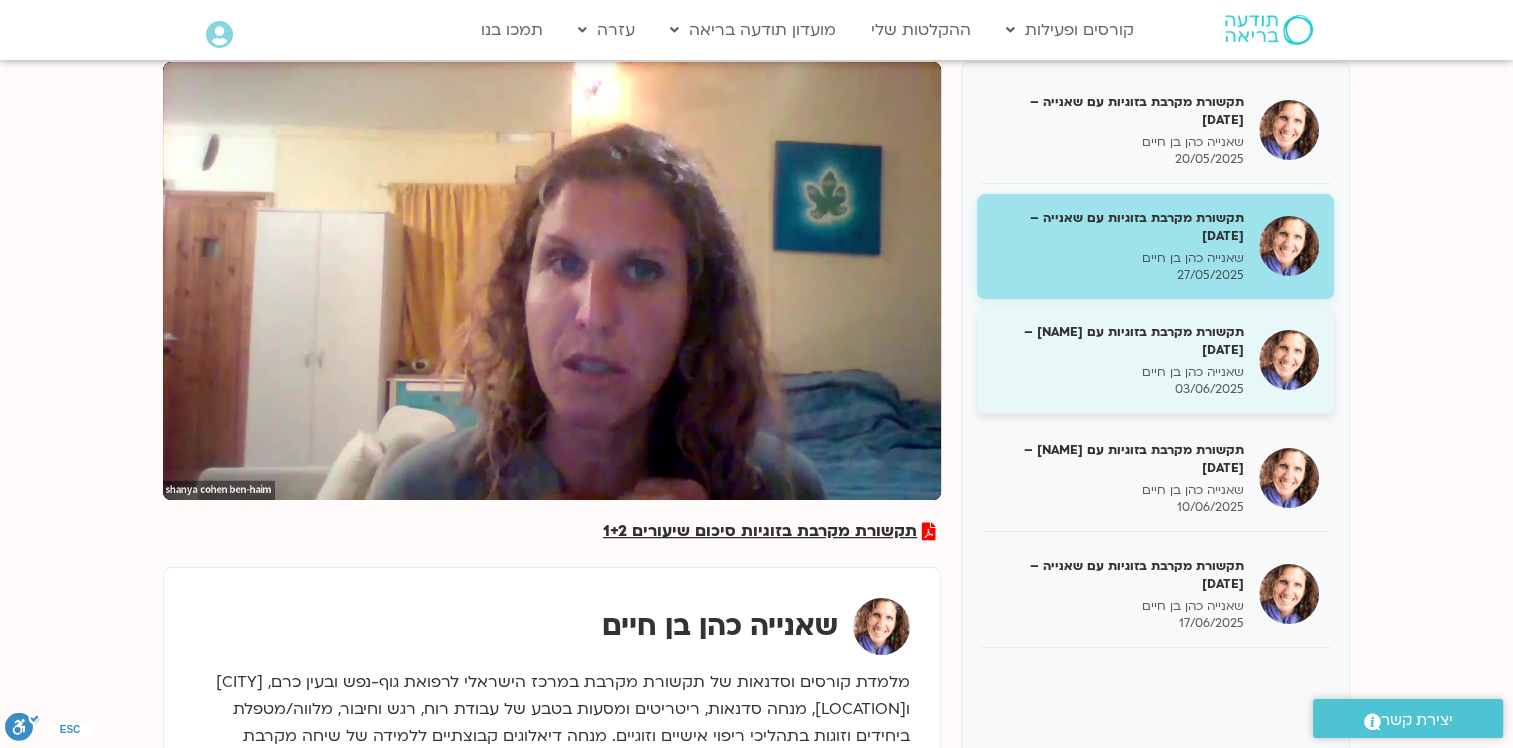 click on "תקשורת מקרבת בזוגיות עם שאנייה – 03/06/25" at bounding box center (1118, 341) 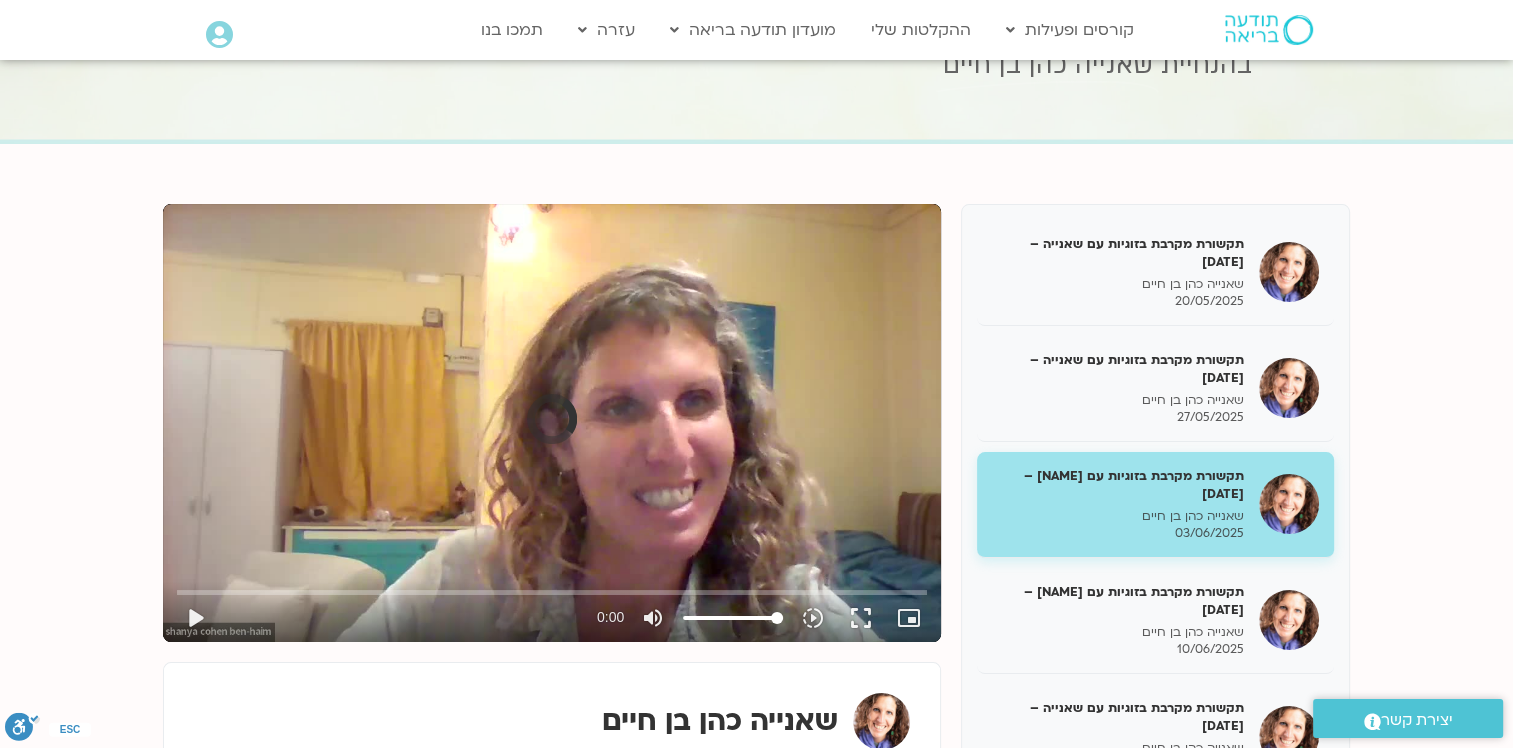 scroll, scrollTop: 116, scrollLeft: 0, axis: vertical 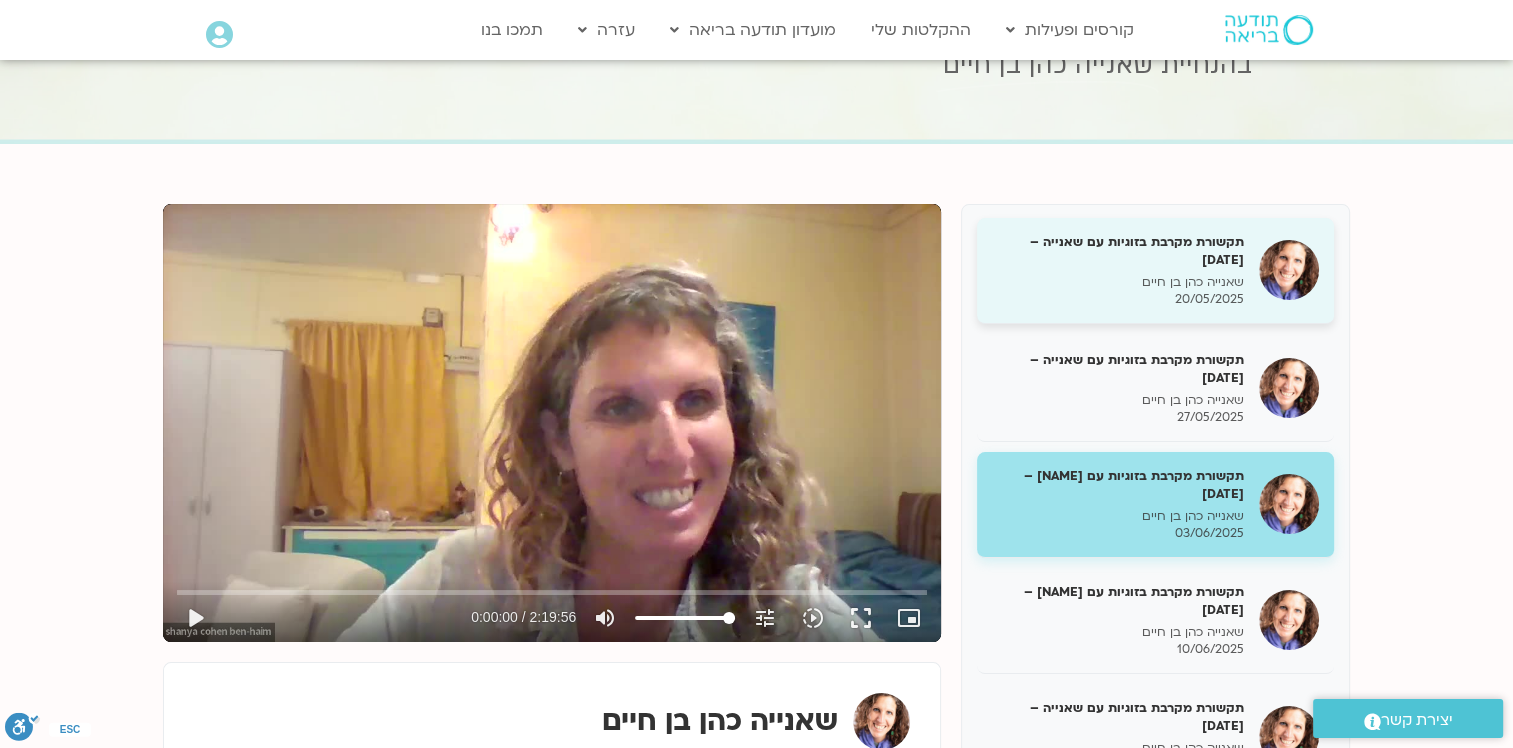 click on "שאנייה כהן בן חיים" at bounding box center [1118, 282] 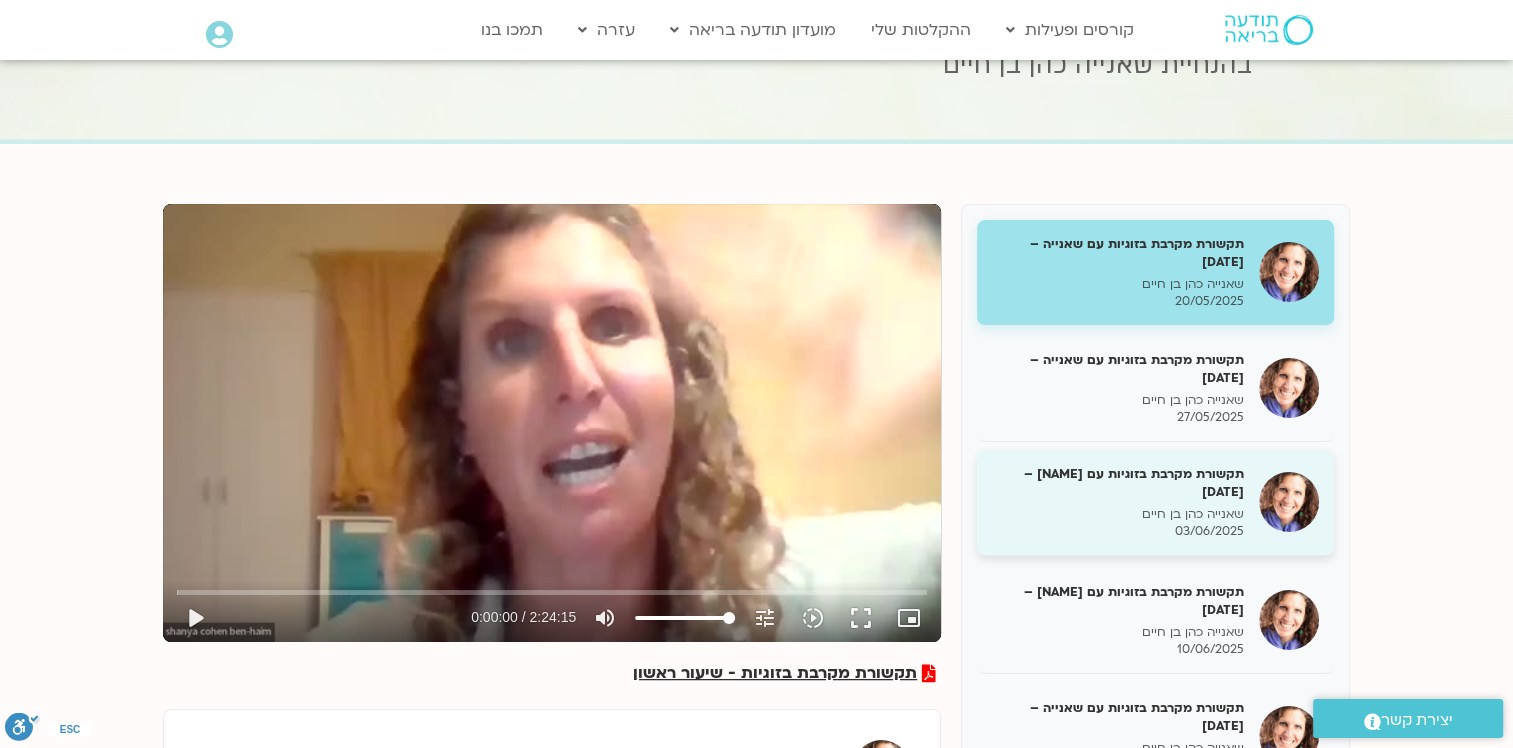click on "תקשורת מקרבת בזוגיות עם שאנייה – 03/06/25" at bounding box center (1118, 483) 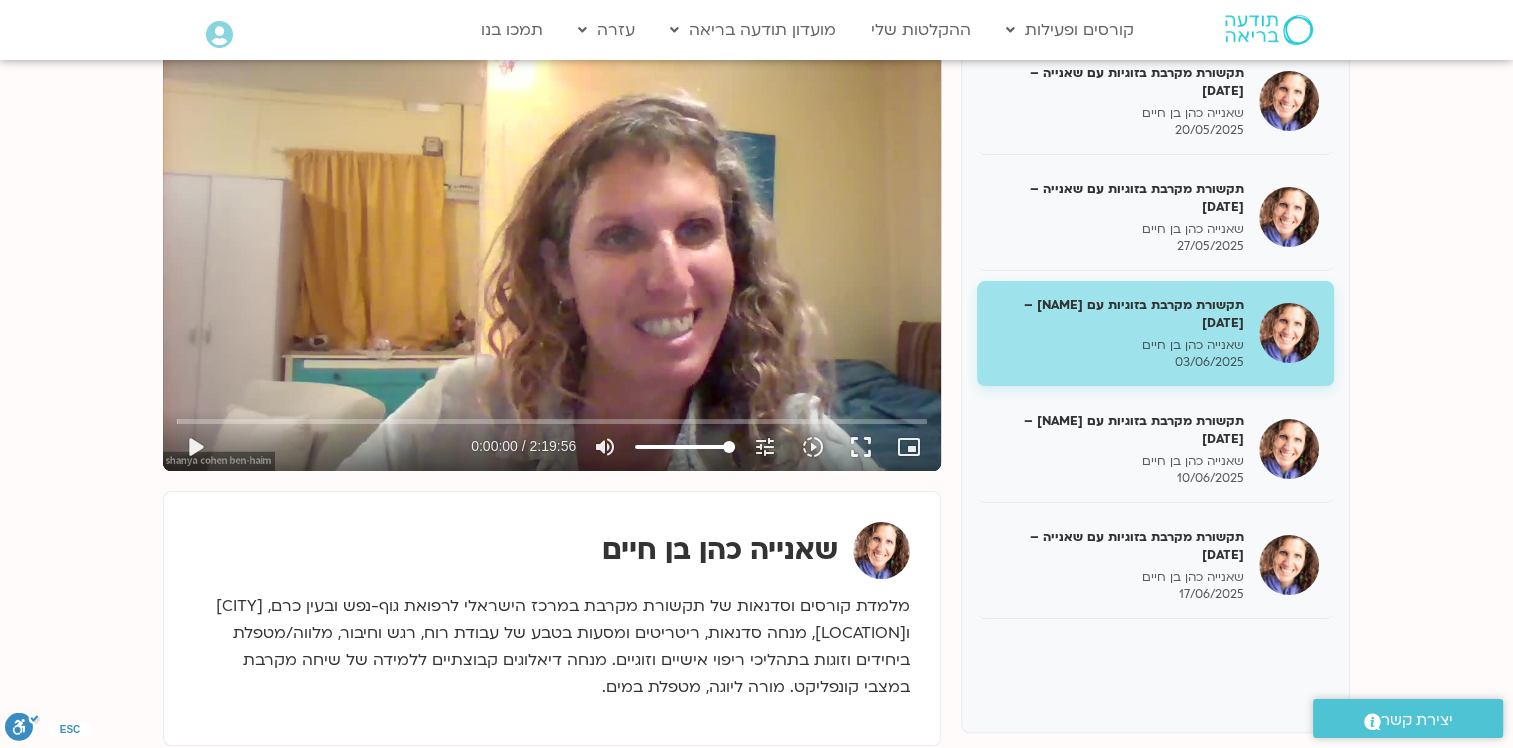 scroll, scrollTop: 286, scrollLeft: 0, axis: vertical 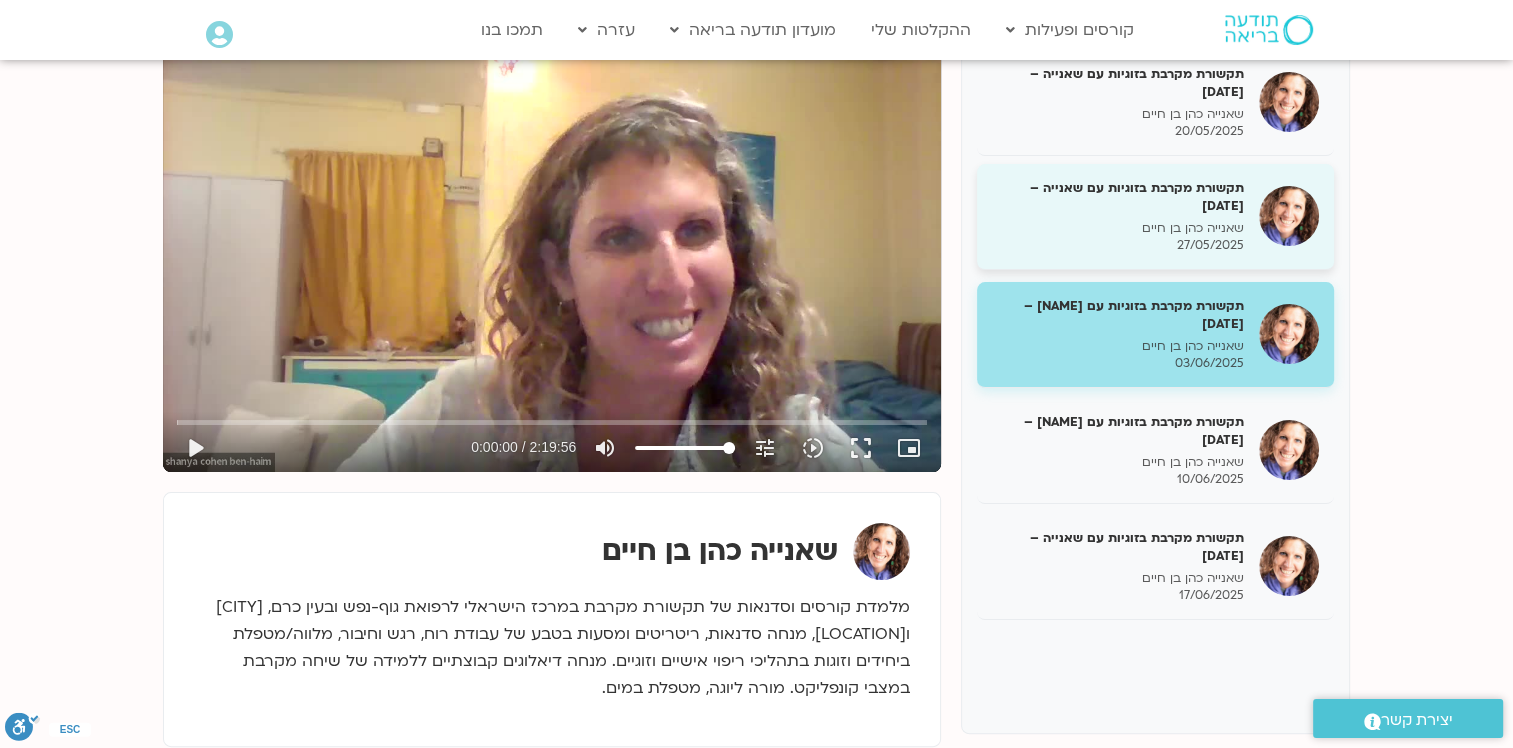 click on "תקשורת מקרבת בזוגיות עם שאנייה – 27/05/25" at bounding box center [1118, 197] 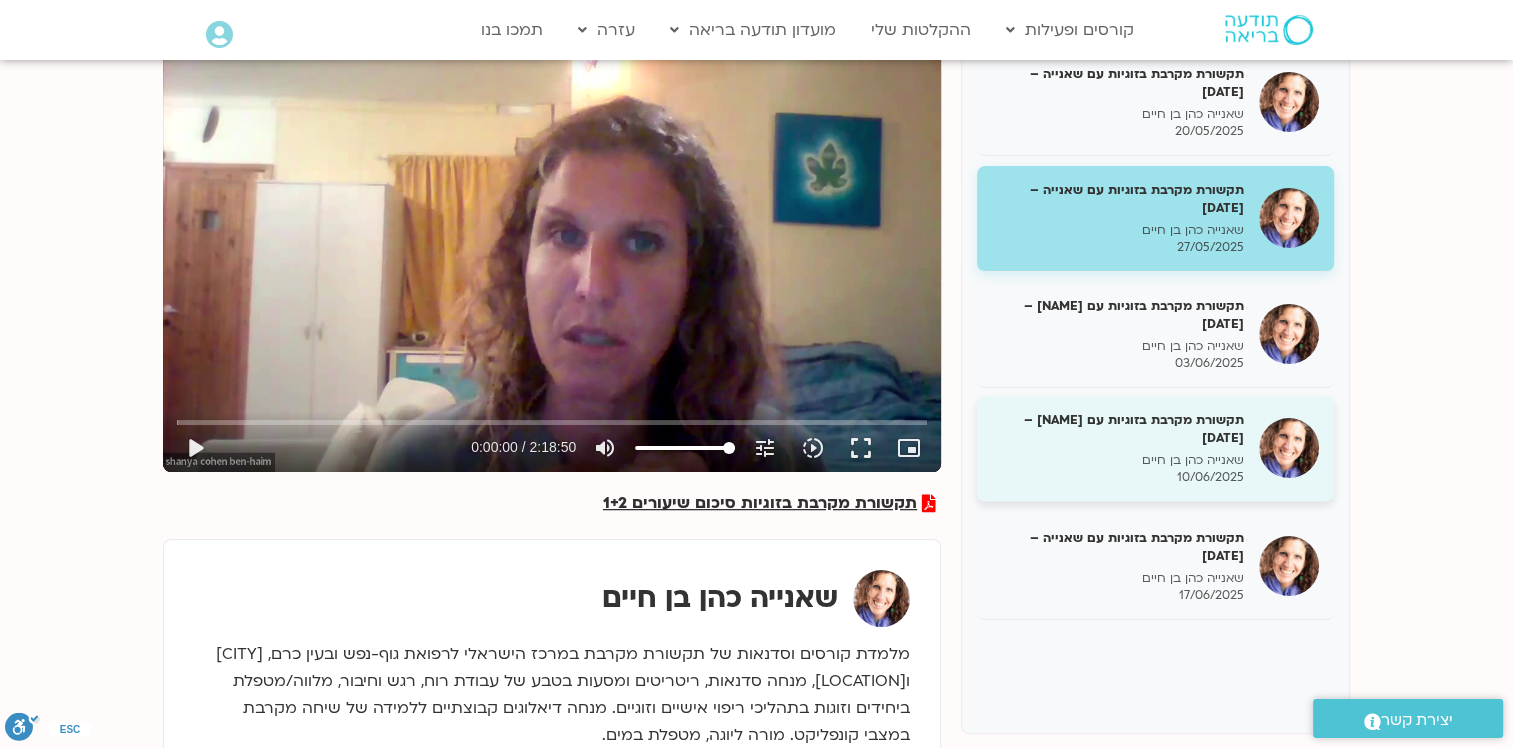 click on "תקשורת מקרבת בזוגיות עם שאנייה – 10/06/25
שאנייה כהן בן חיים
10/06/2025" at bounding box center [1118, 448] 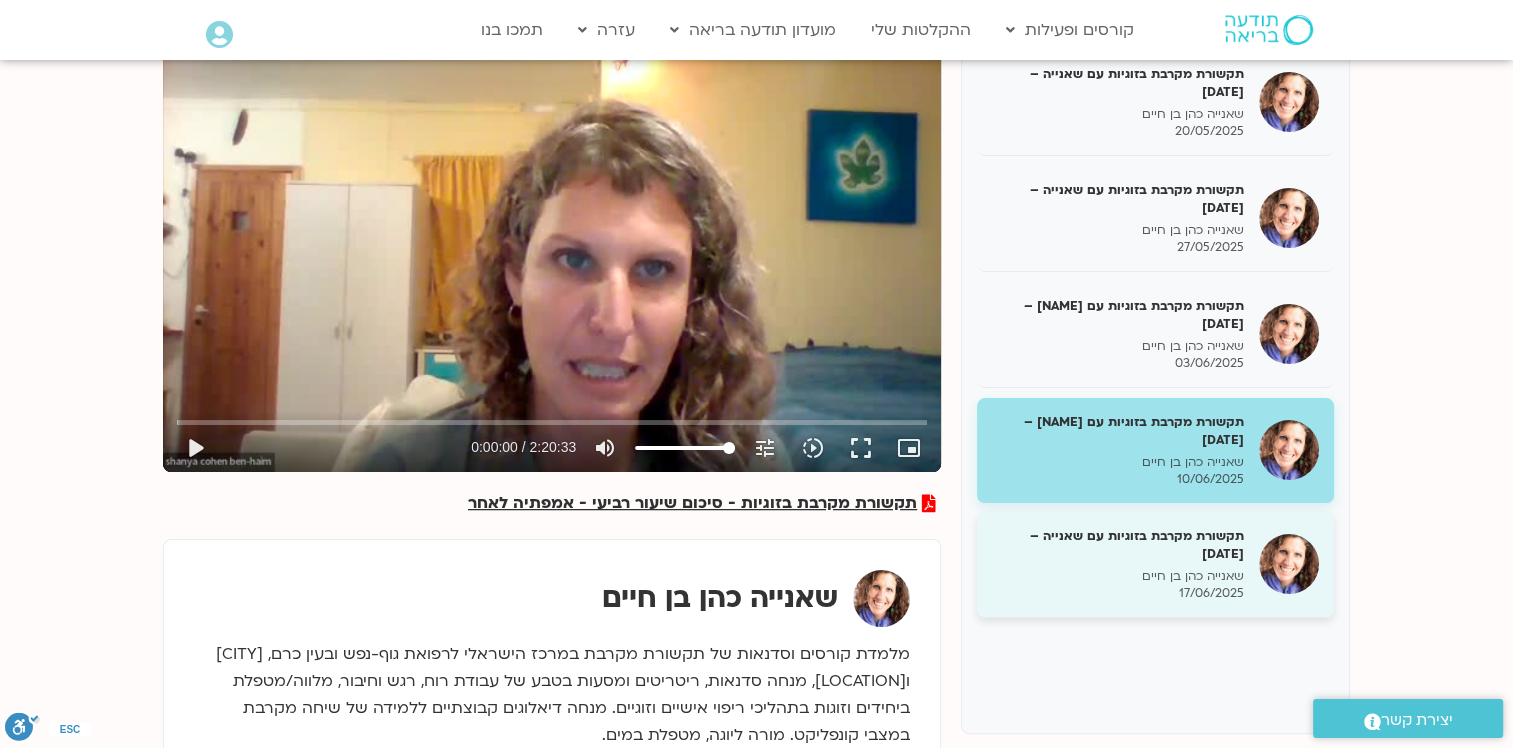 click on "תקשורת מקרבת בזוגיות עם שאנייה – 17/06/25
שאנייה כהן בן חיים
17/06/2025" at bounding box center [1155, 565] 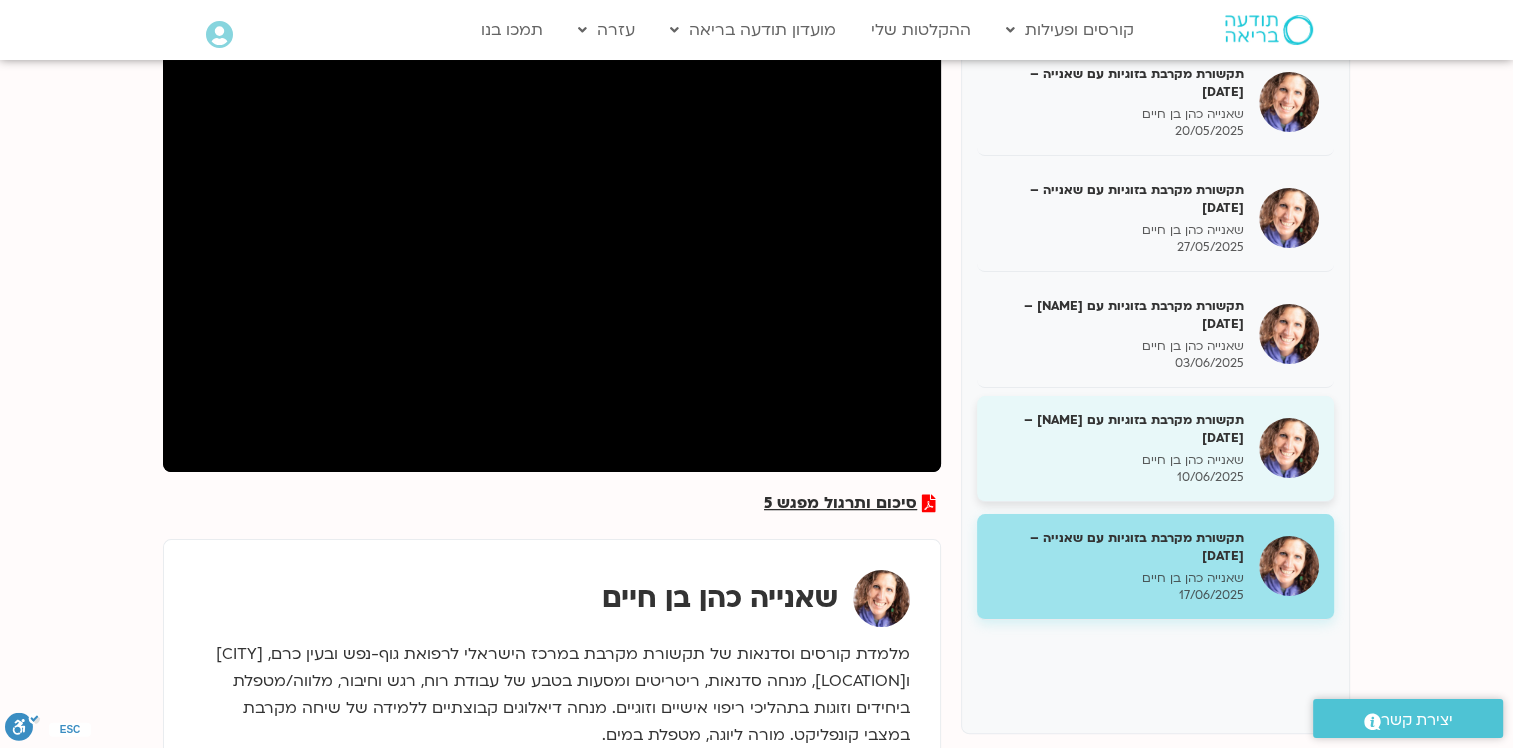 click on "תקשורת מקרבת בזוגיות עם שאנייה – 10/06/25
שאנייה כהן בן חיים
10/06/2025" at bounding box center (1155, 449) 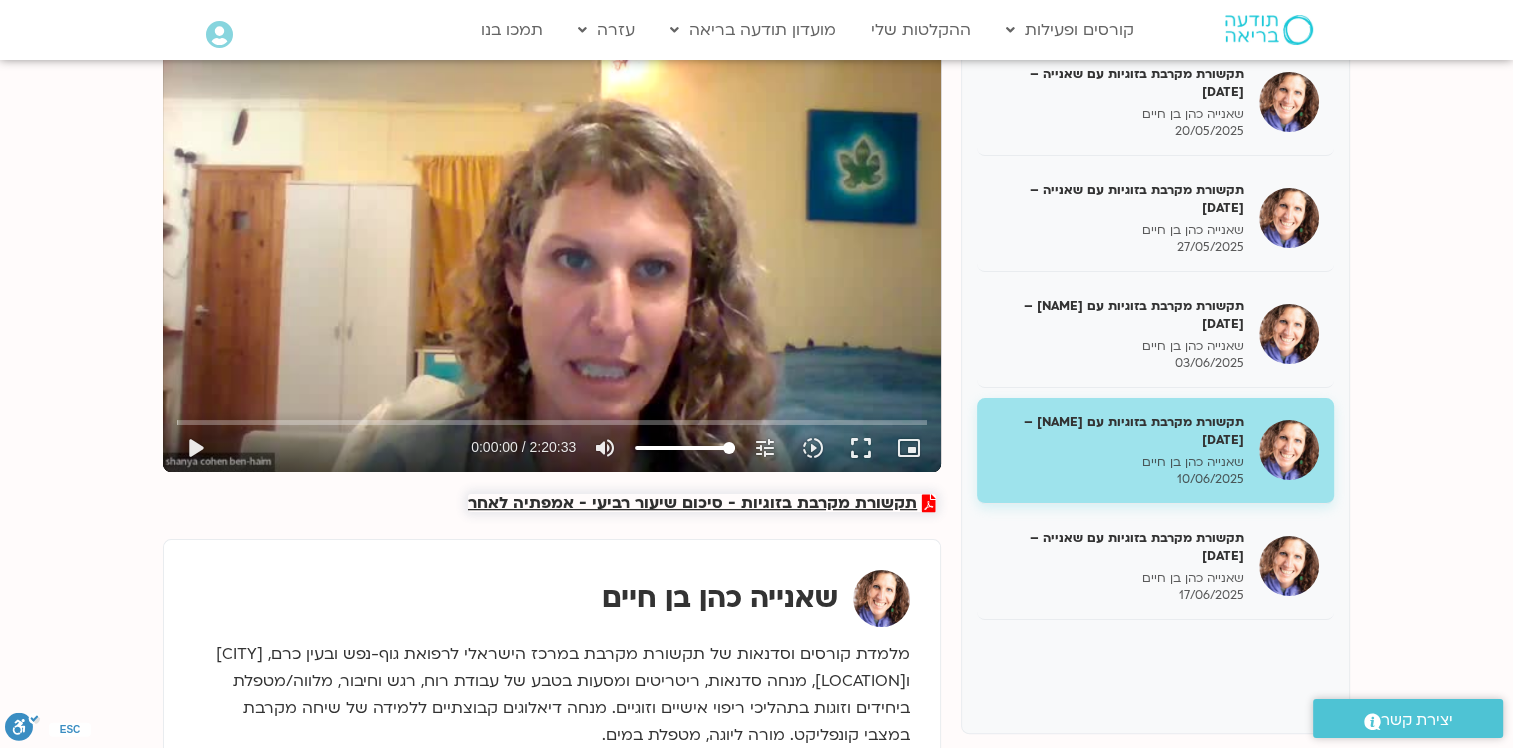 click on "תקשורת מקרבת בזוגיות - סיכום שיעור רביעי - אמפתיה לאחר" at bounding box center [692, 503] 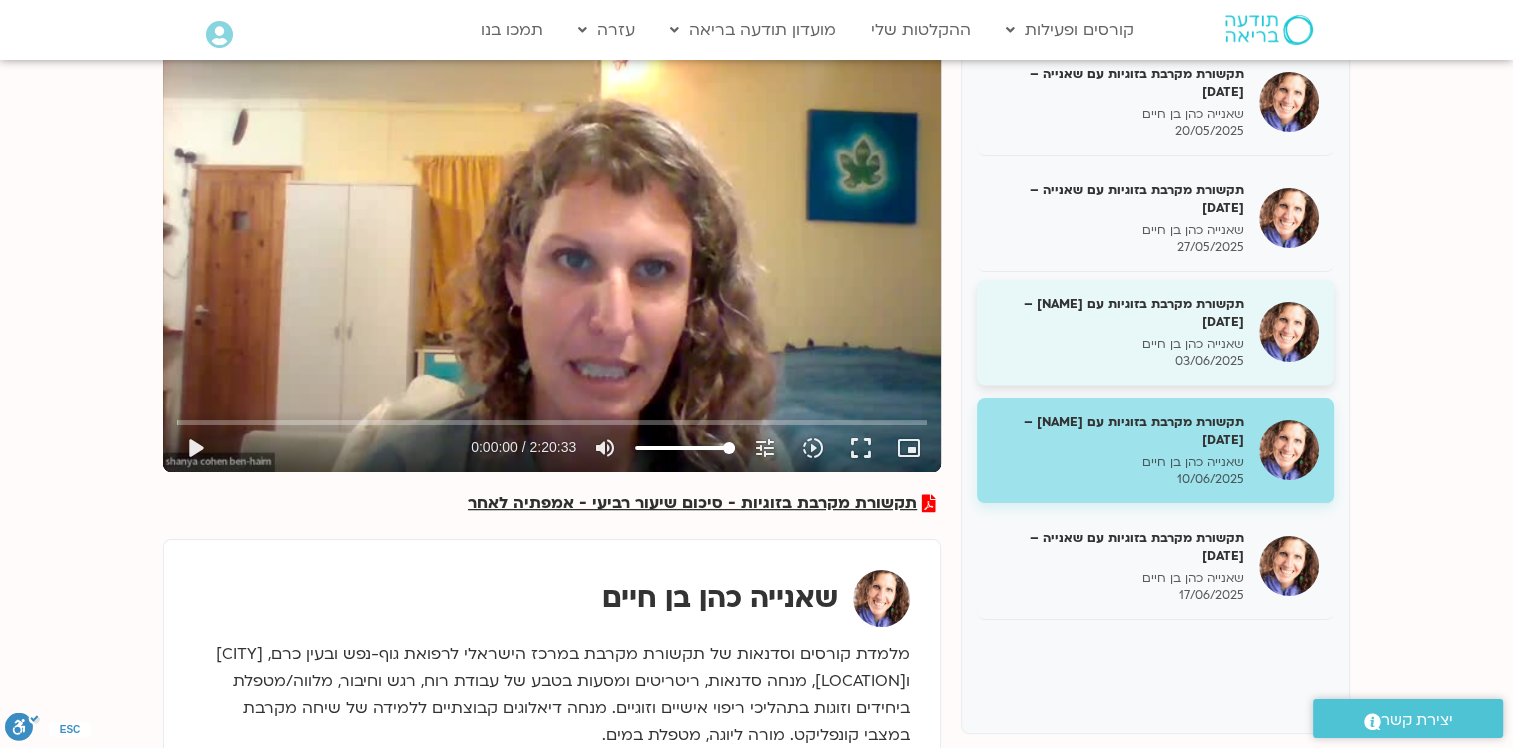 click on "תקשורת מקרבת בזוגיות עם שאנייה – 03/06/25" at bounding box center [1118, 313] 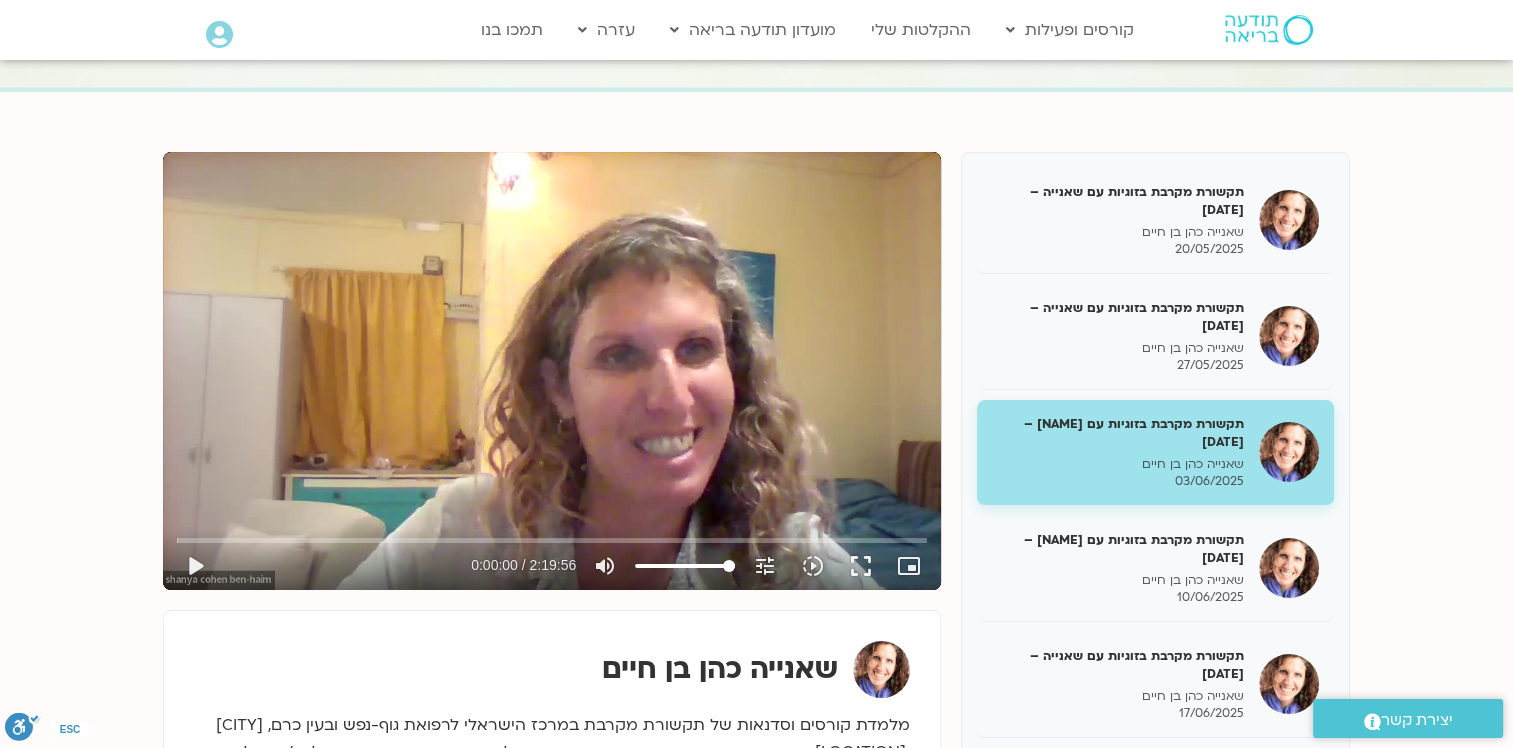 scroll, scrollTop: 231, scrollLeft: 0, axis: vertical 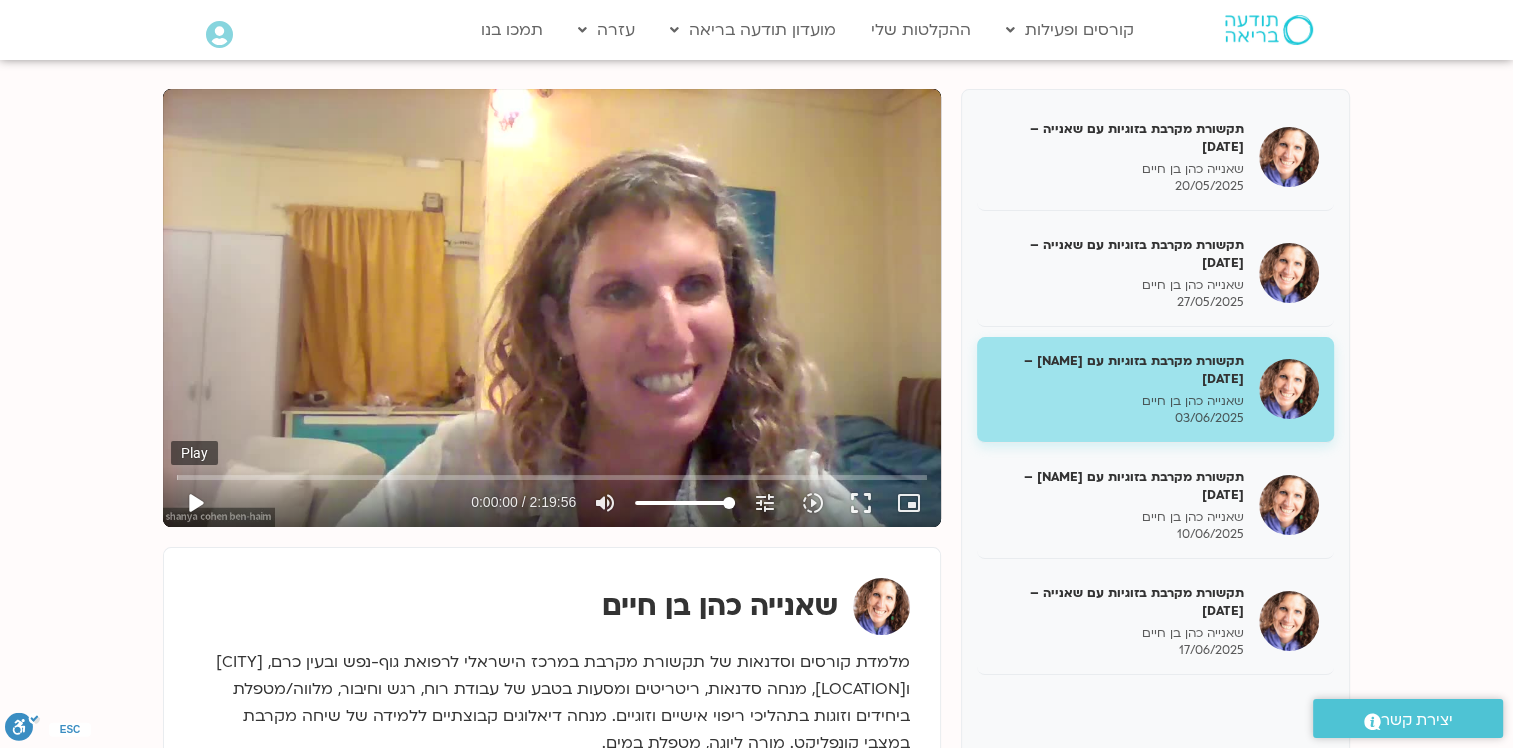 click on "play_arrow" at bounding box center (195, 503) 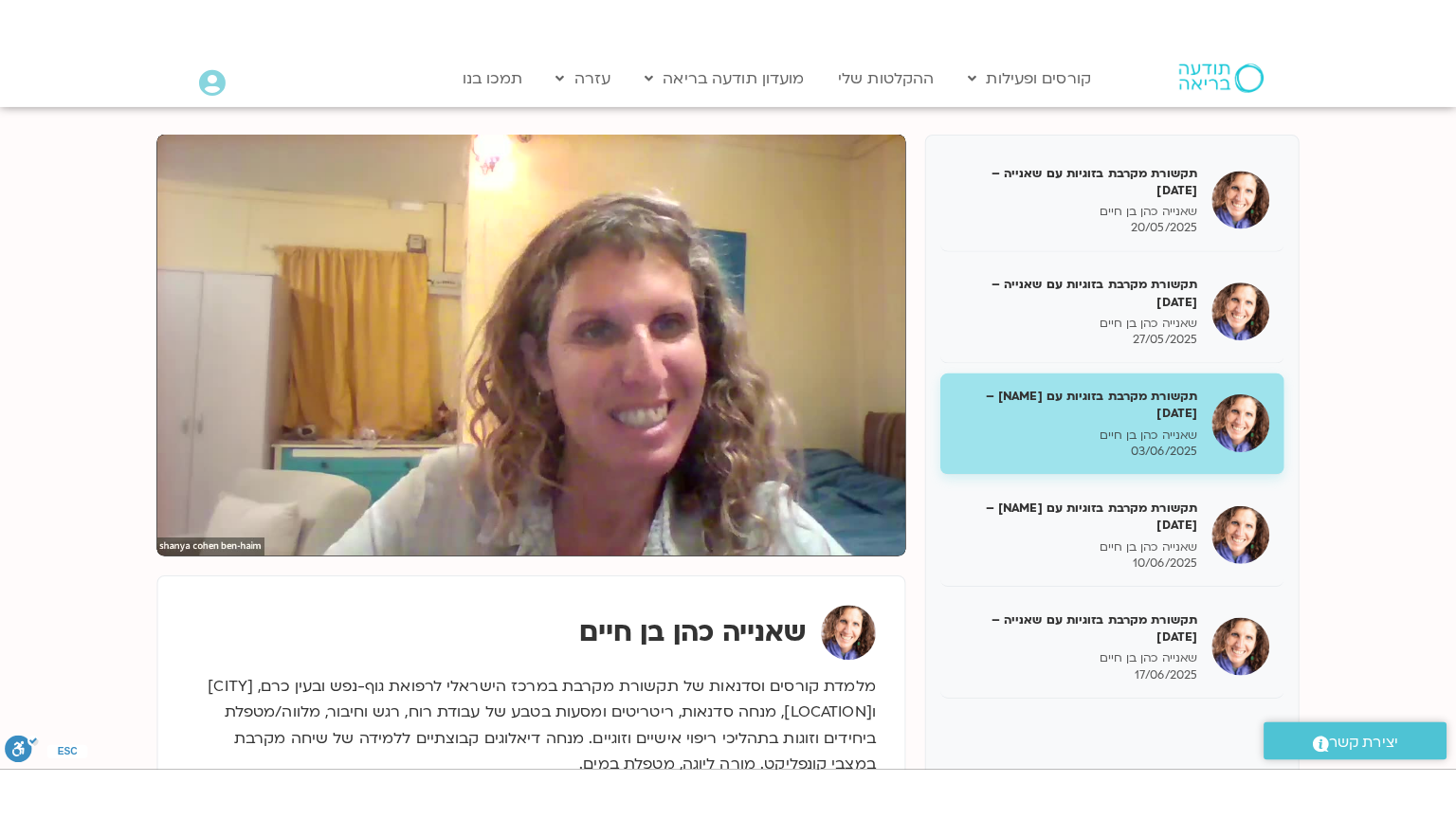 scroll, scrollTop: 240, scrollLeft: 0, axis: vertical 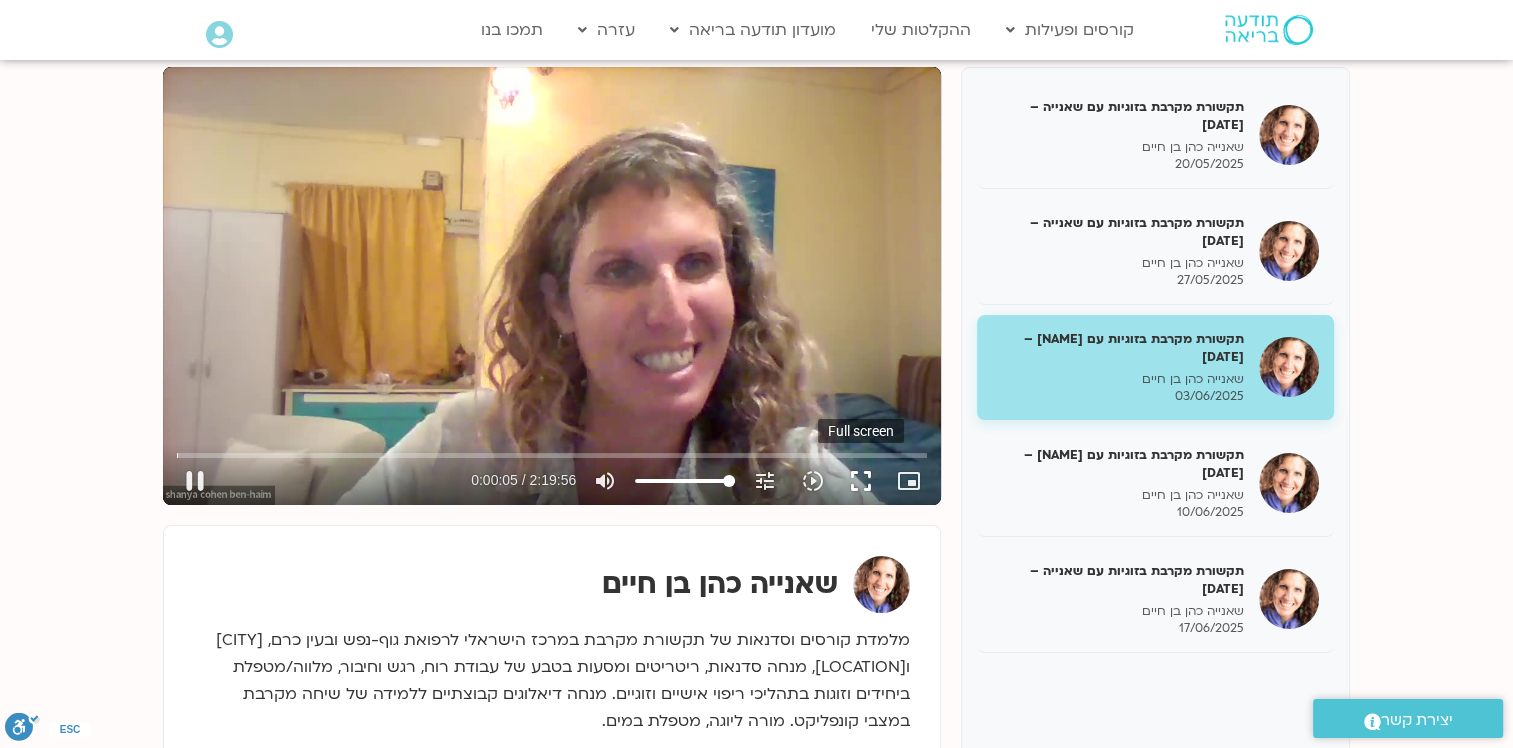 click on "fullscreen" at bounding box center (861, 481) 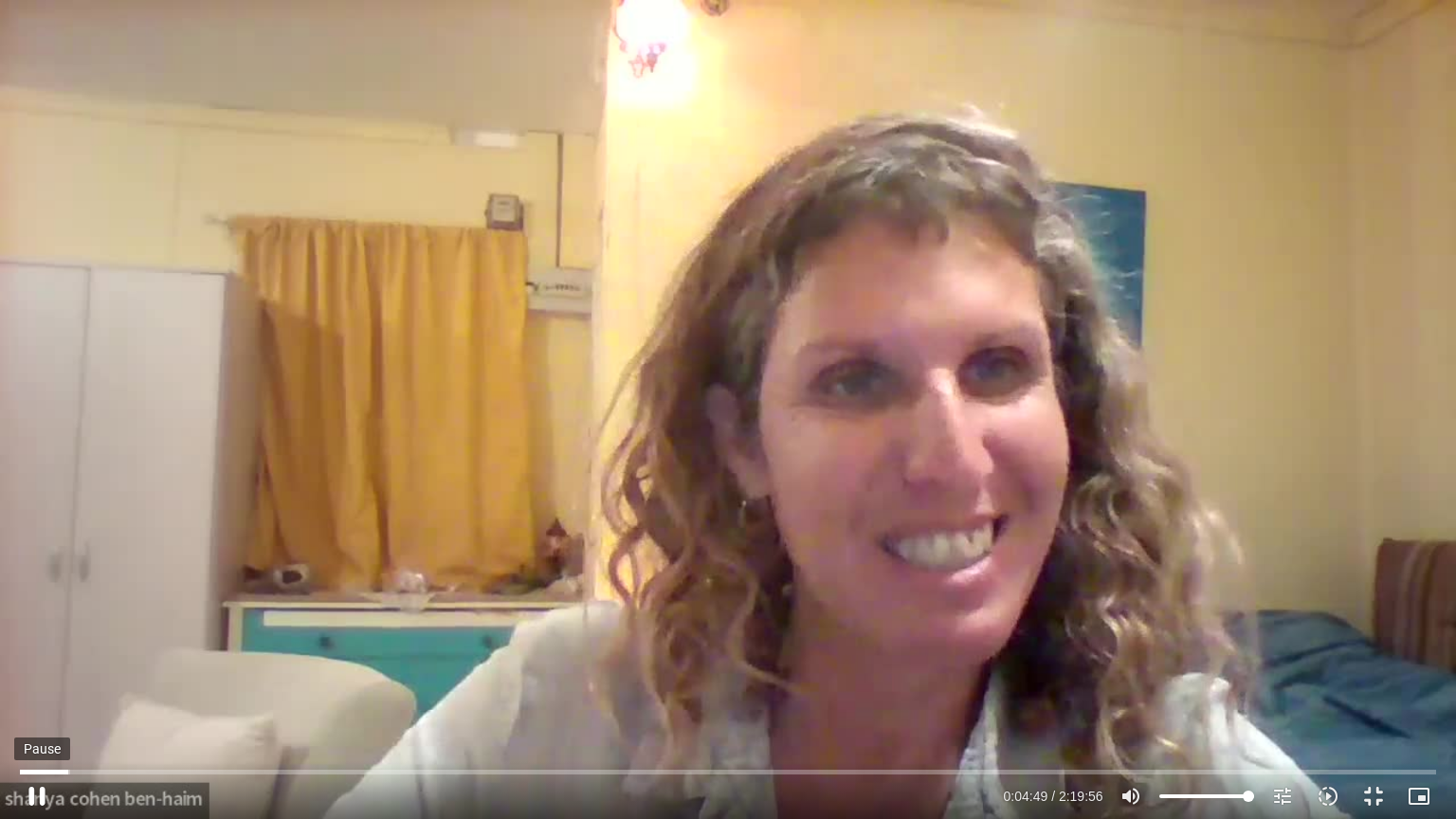 click on "pause" at bounding box center (37, 796) 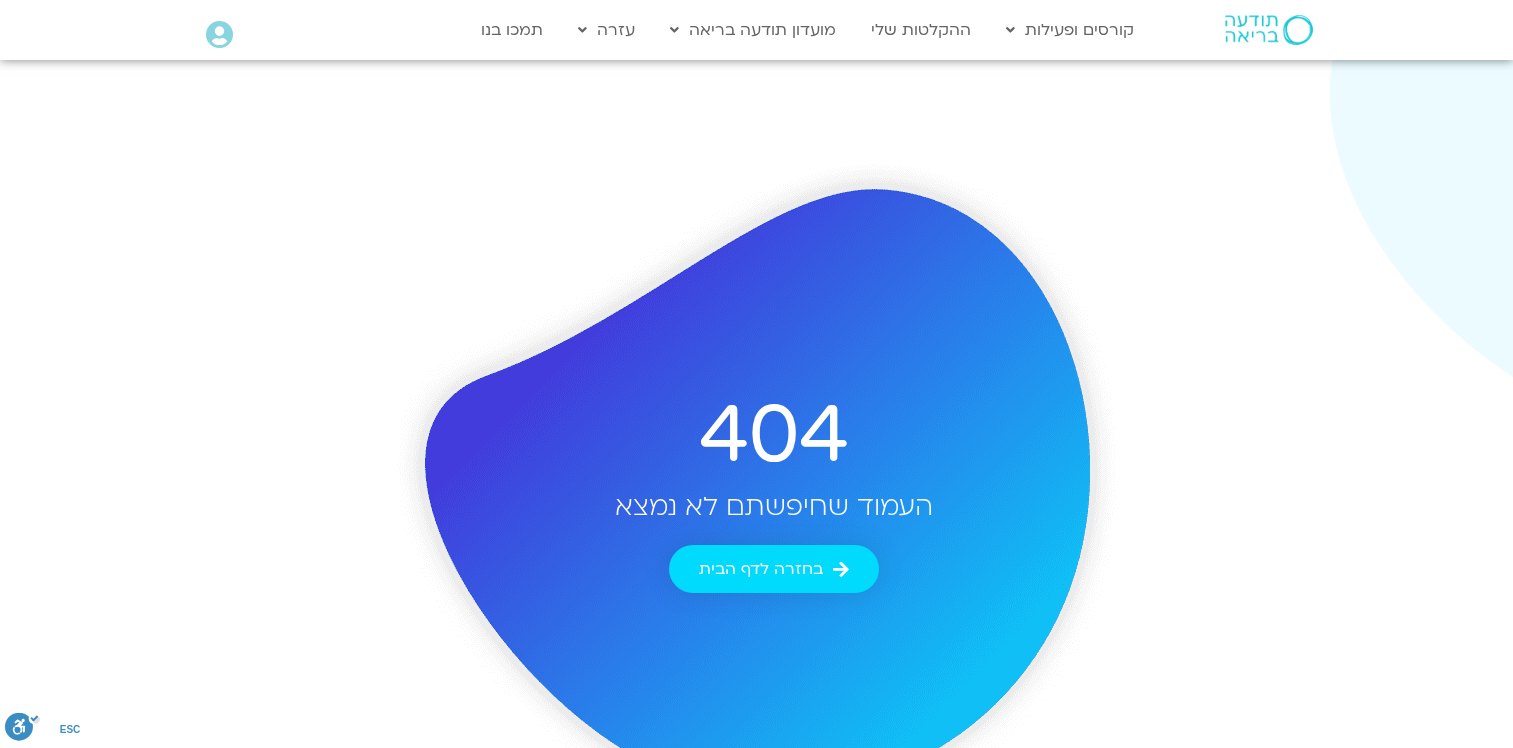 scroll, scrollTop: 0, scrollLeft: 0, axis: both 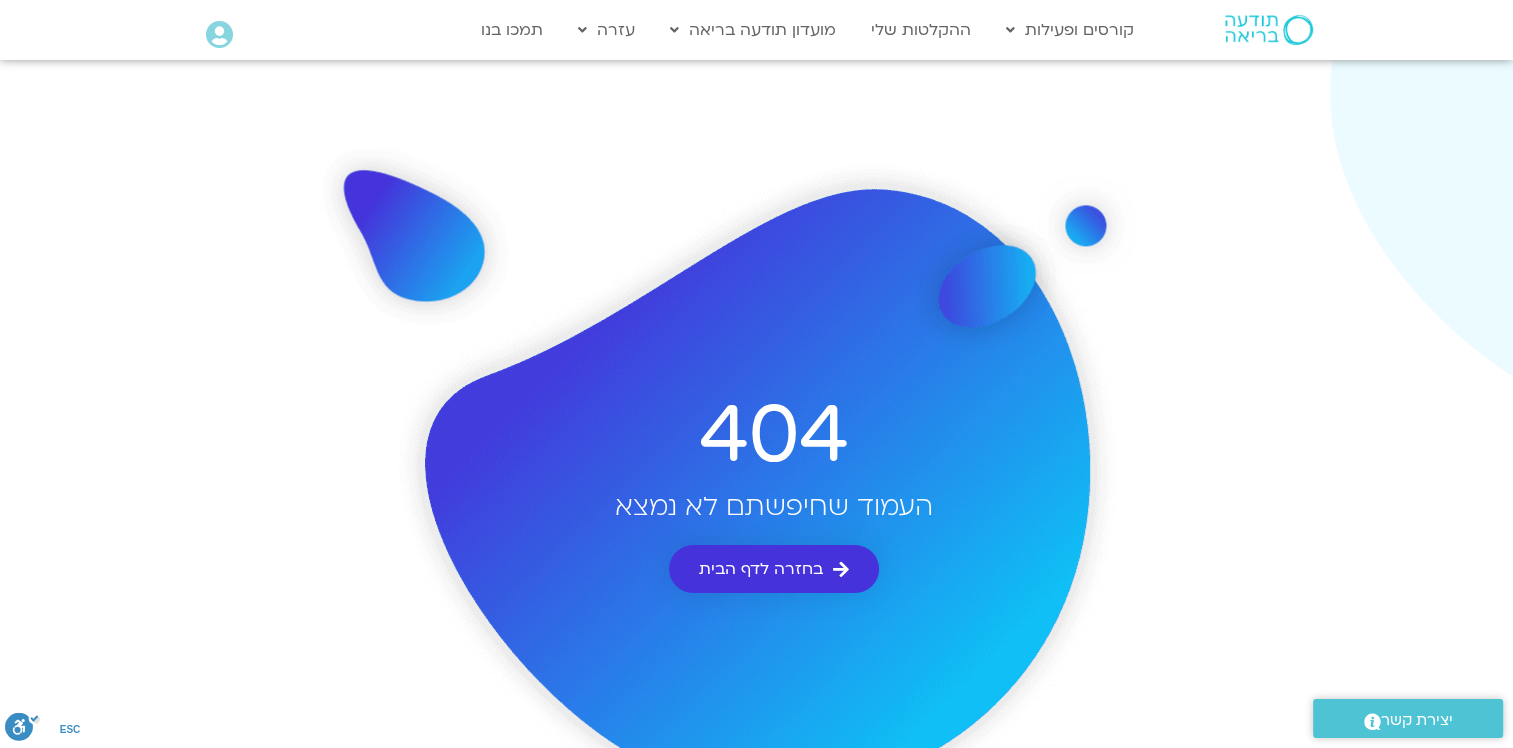 click on "בחזרה לדף הבית" at bounding box center (761, 569) 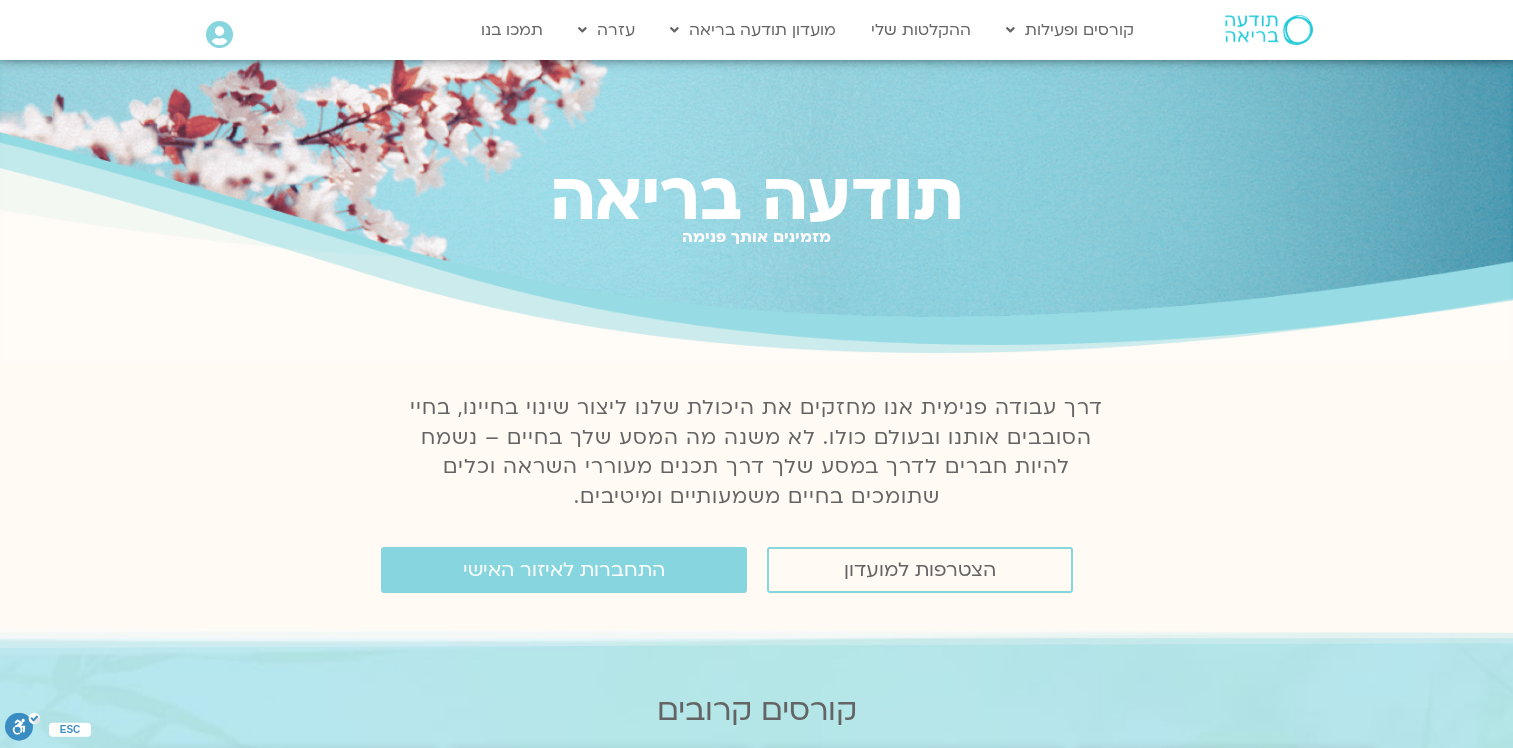 scroll, scrollTop: 0, scrollLeft: 0, axis: both 